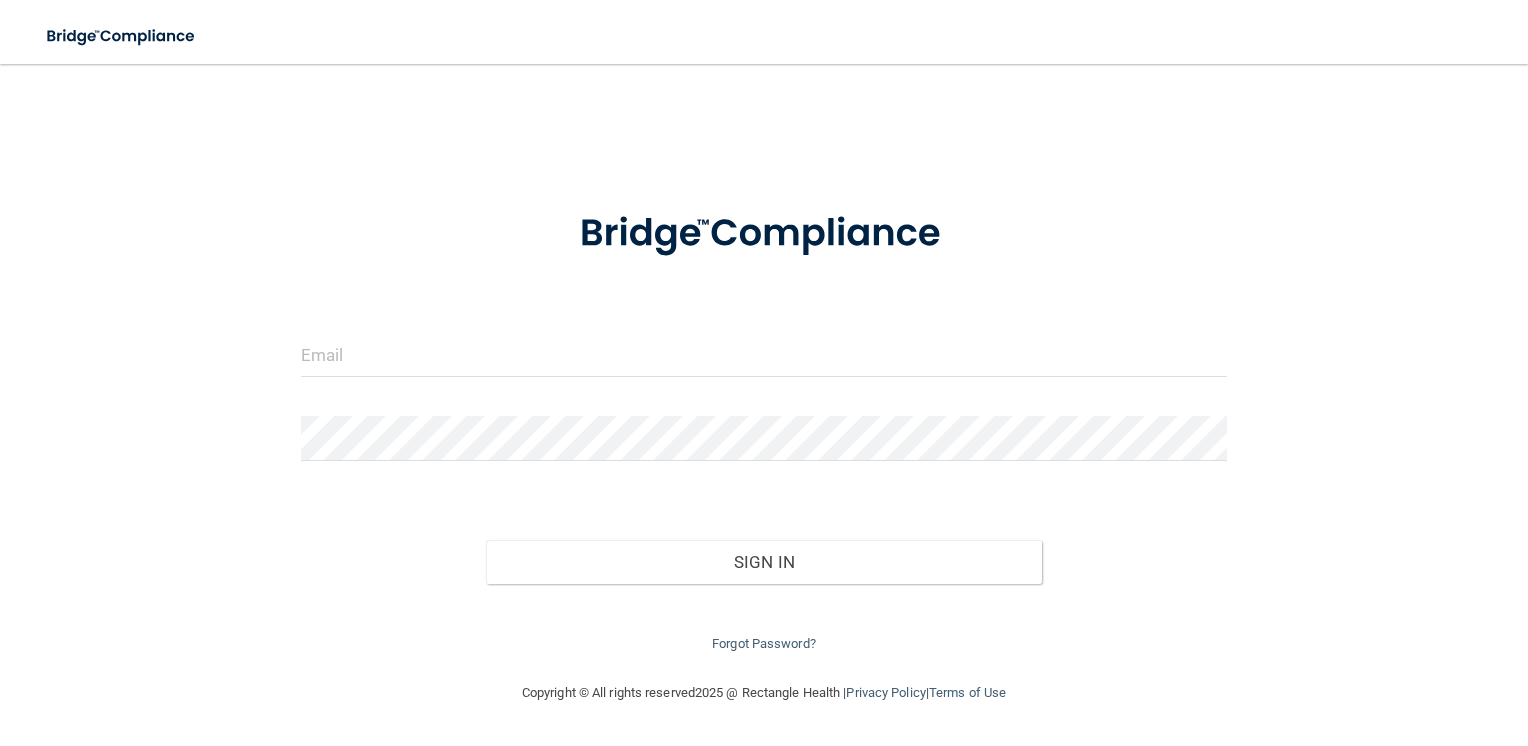 scroll, scrollTop: 0, scrollLeft: 0, axis: both 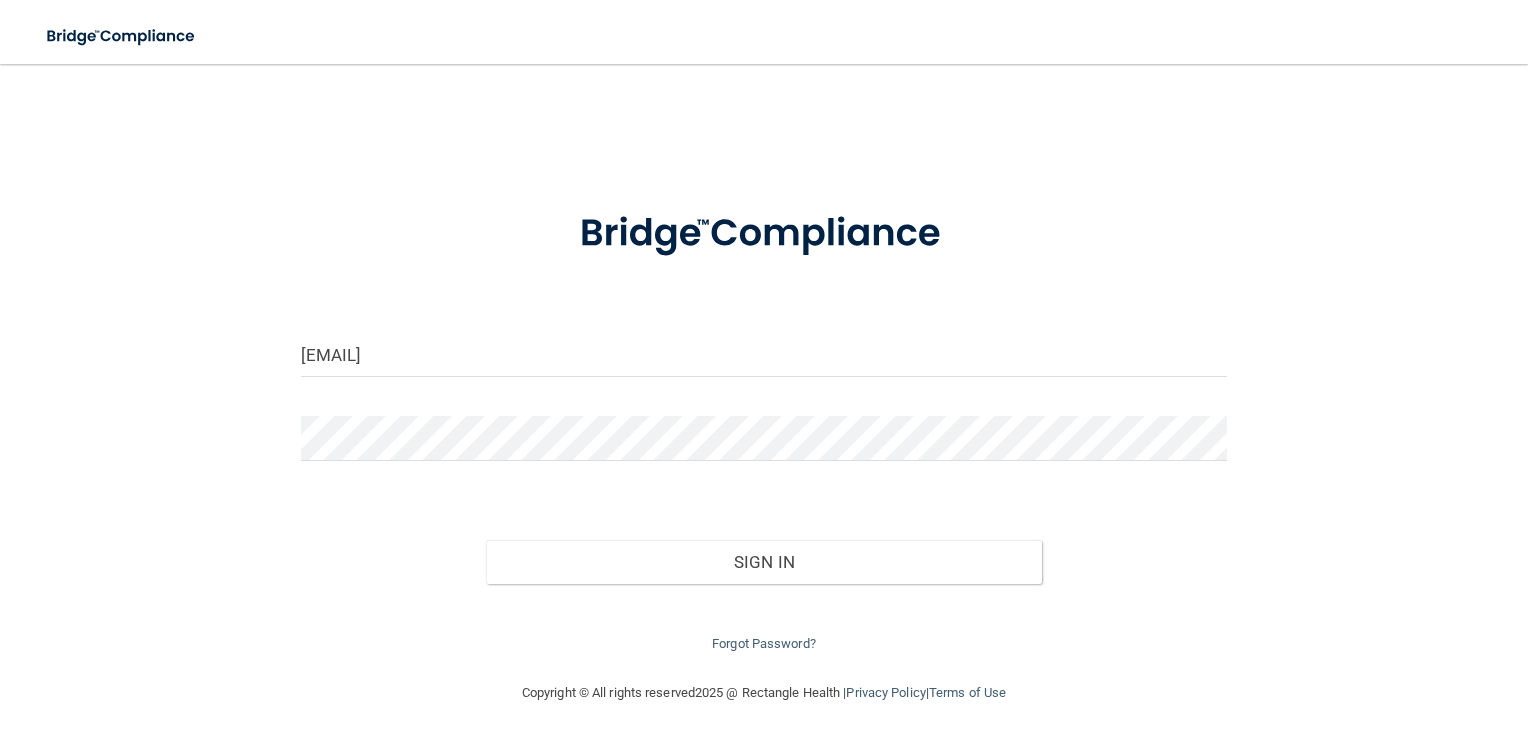 type on "[EMAIL]" 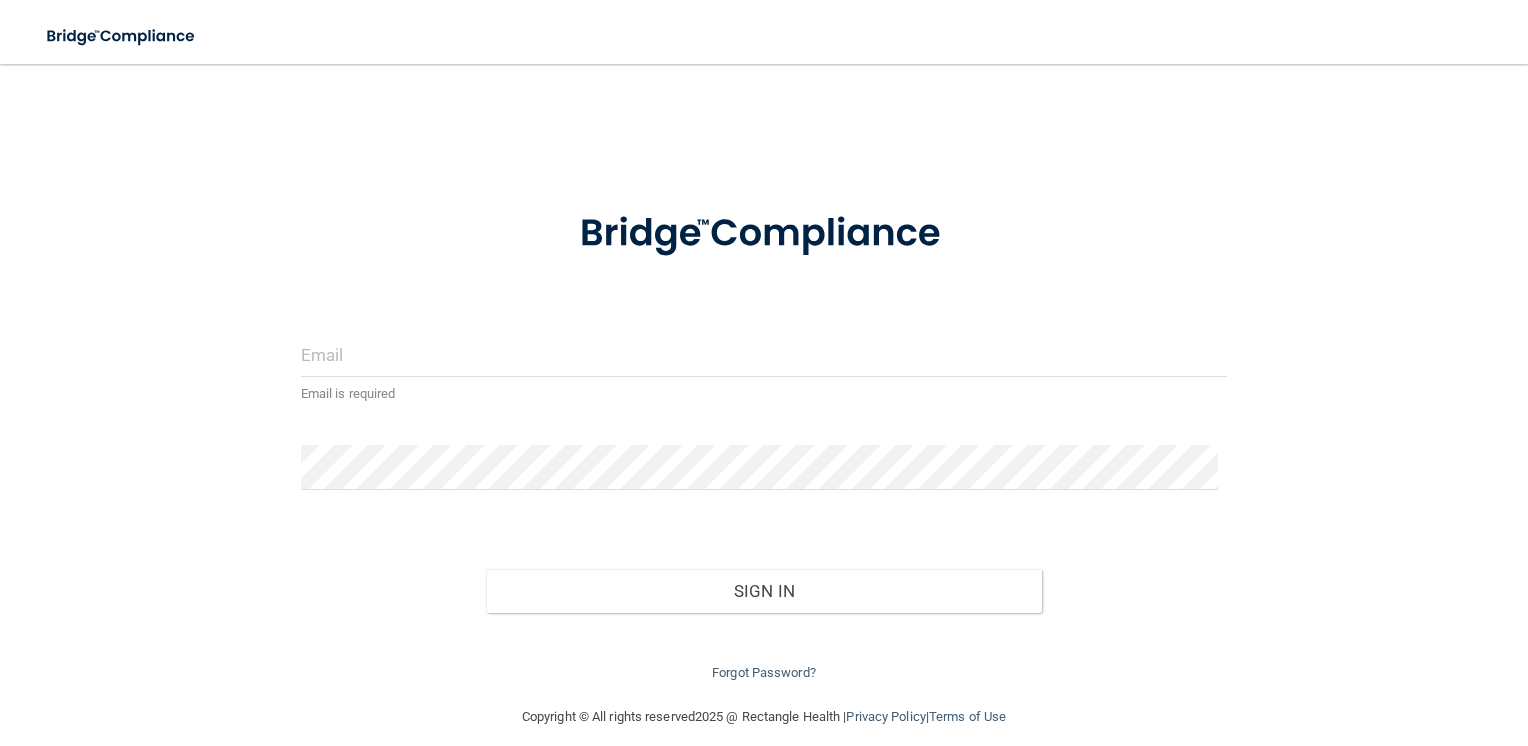 click at bounding box center [764, 354] 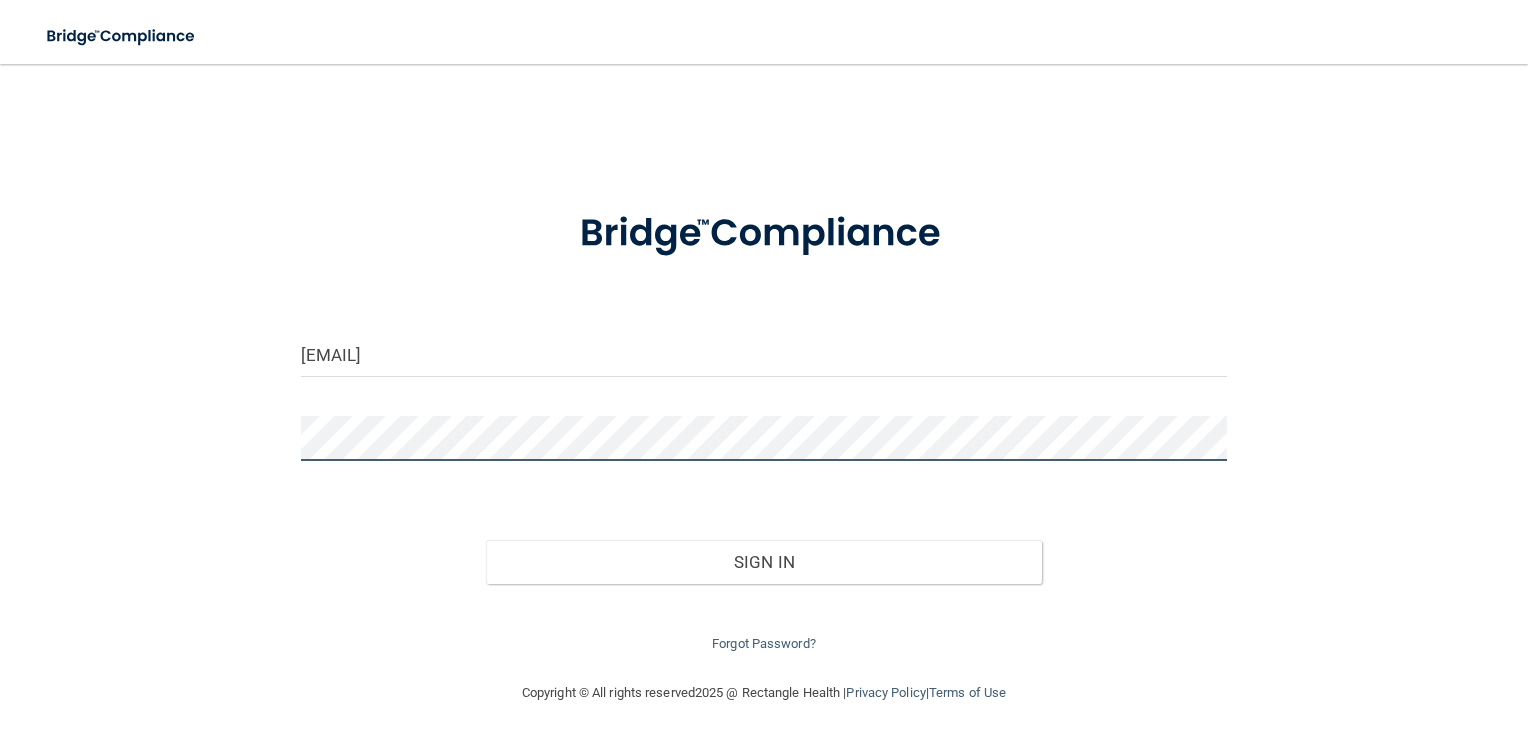 click on "Sign In" at bounding box center [764, 562] 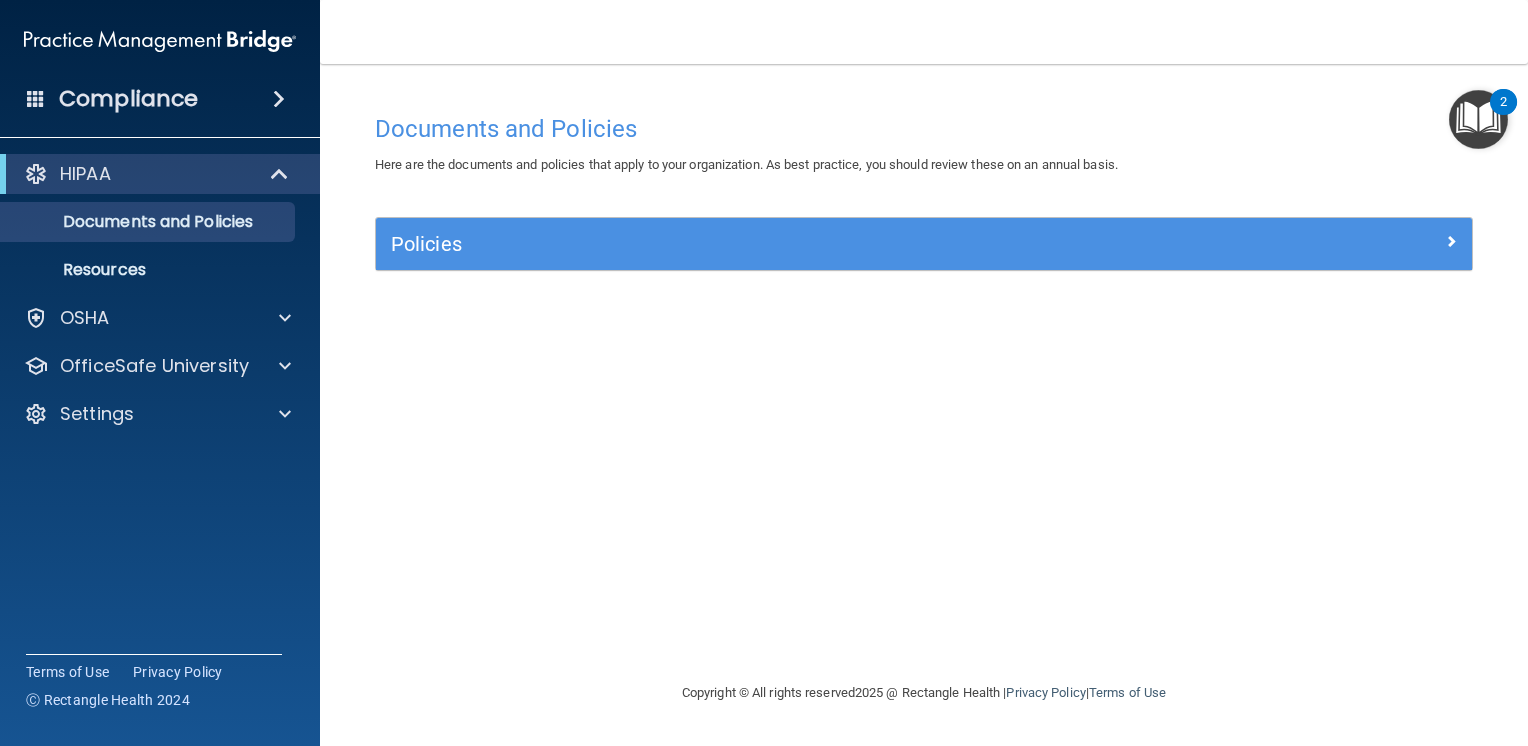 click on "Documents and Policies       Here are the documents and policies that apply to your organization. As best practice, you should review these on an annual basis.             There are no documents selected                Search Documents:                      Search Results            Name  Description        Acceptable Use Policy   Acceptable Use Policy     Policy that defines acceptable and unacceptable use of electronic devices and network resources in conjunction with its established culture of ethical and lawful behavior, openness, trust, and integrity.        Business Associates Policy   Business Associates Policy     Policy that describes the obligations of business associates and the requirements for contracting with business associates.        Complaint Process Policy   Complaint Process Policy     Policy to provide a process for patients and responsible parties to make complaints concerning privacy and security practices.        Document Destruction Policy   Document Destruction Policy" at bounding box center [924, 392] 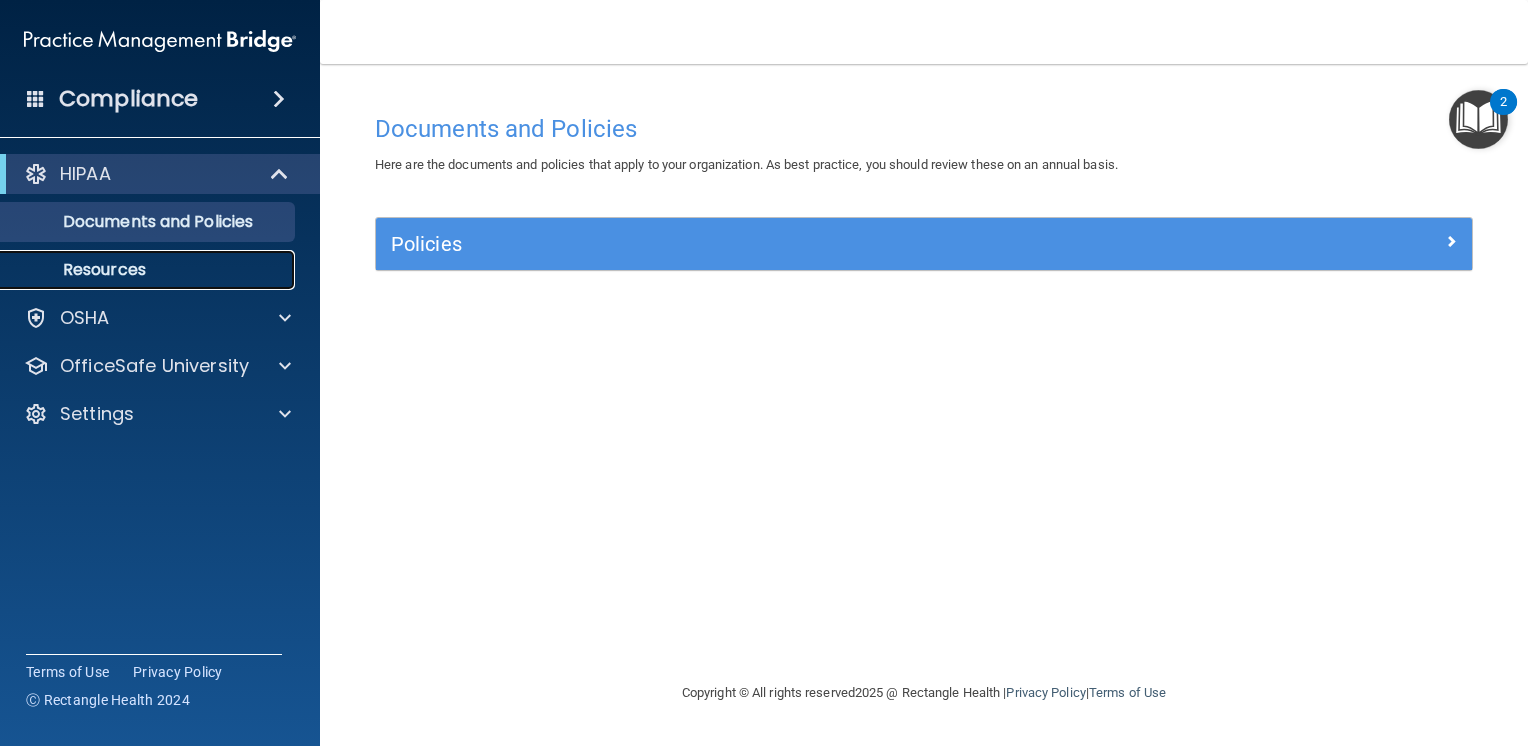click on "Resources" at bounding box center (149, 270) 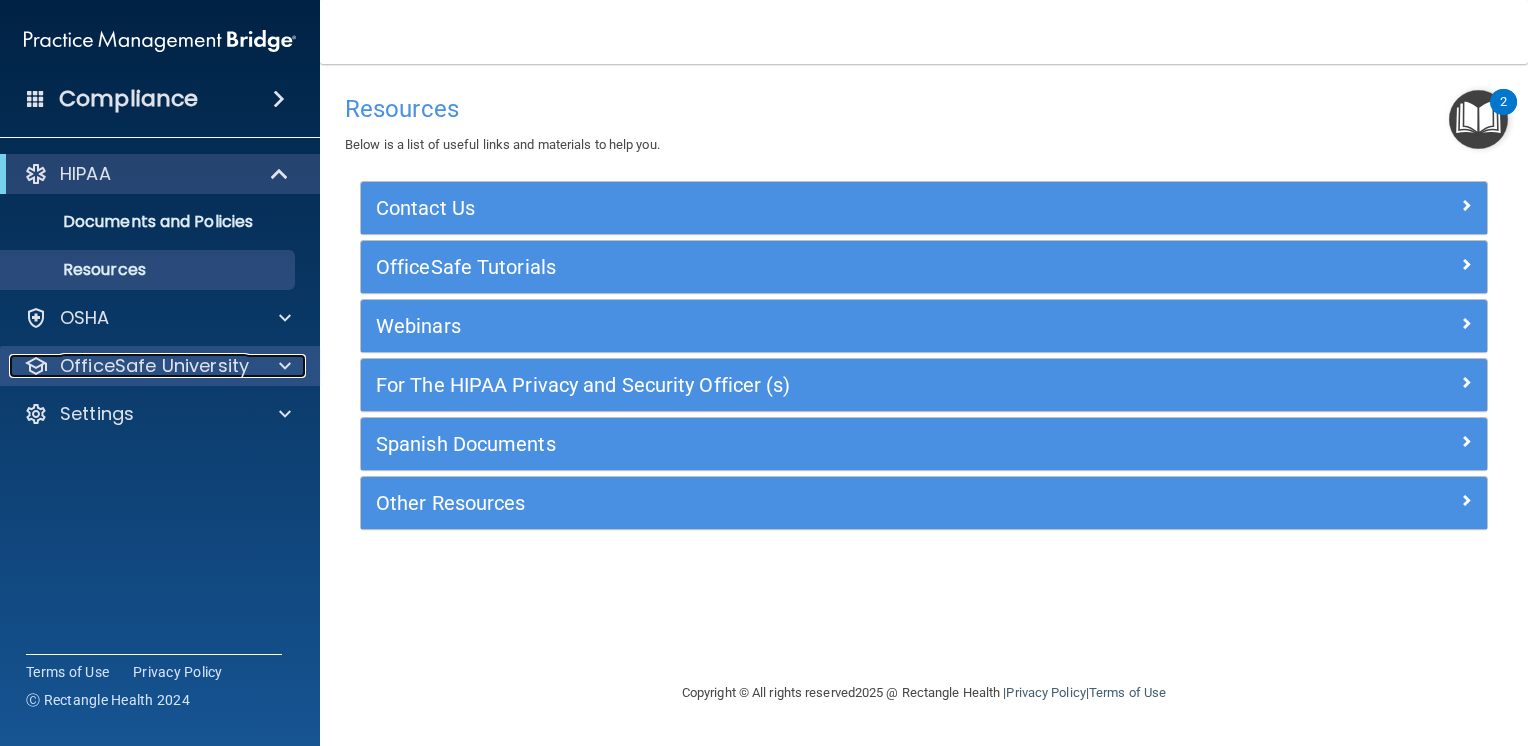 click on "OfficeSafe University" at bounding box center [154, 366] 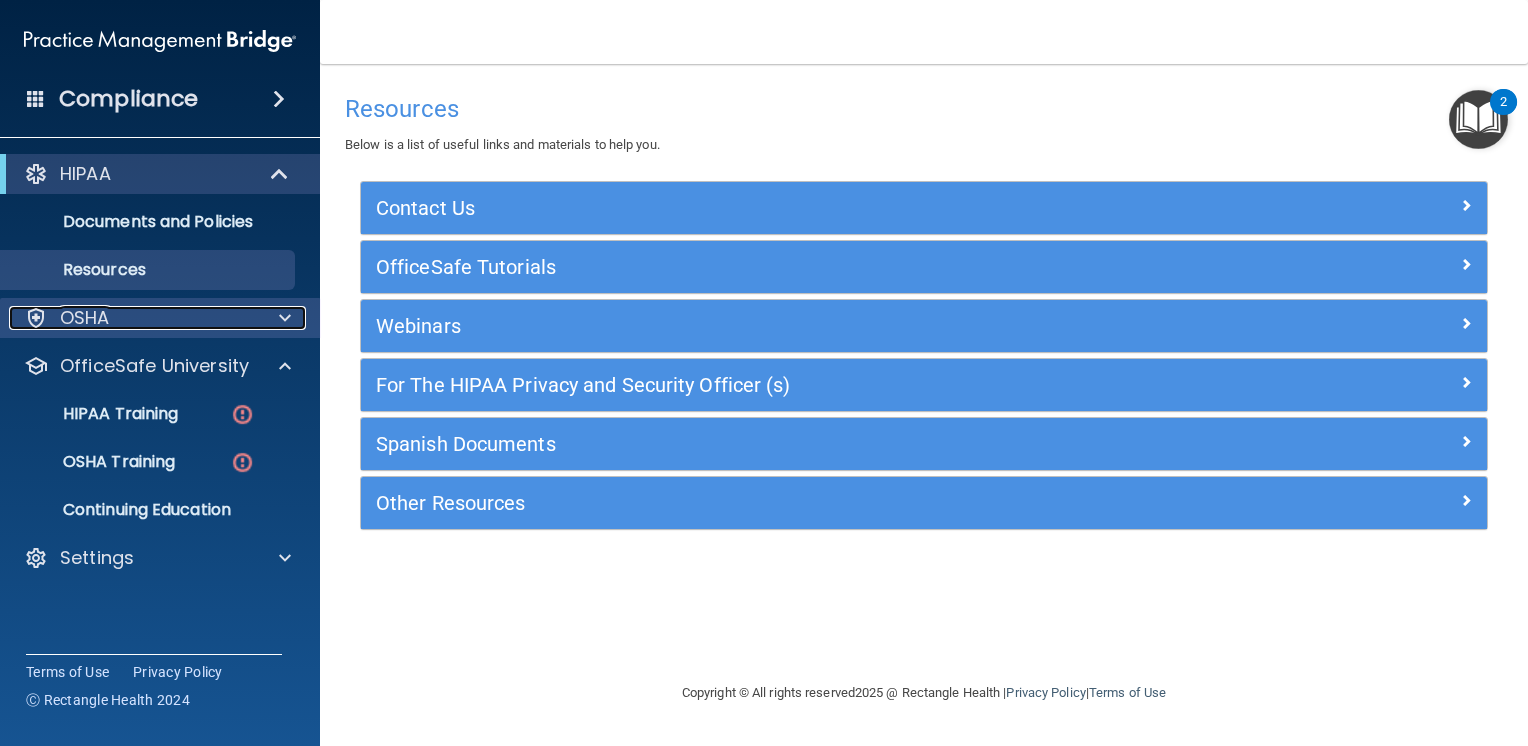 click on "OSHA" at bounding box center [133, 318] 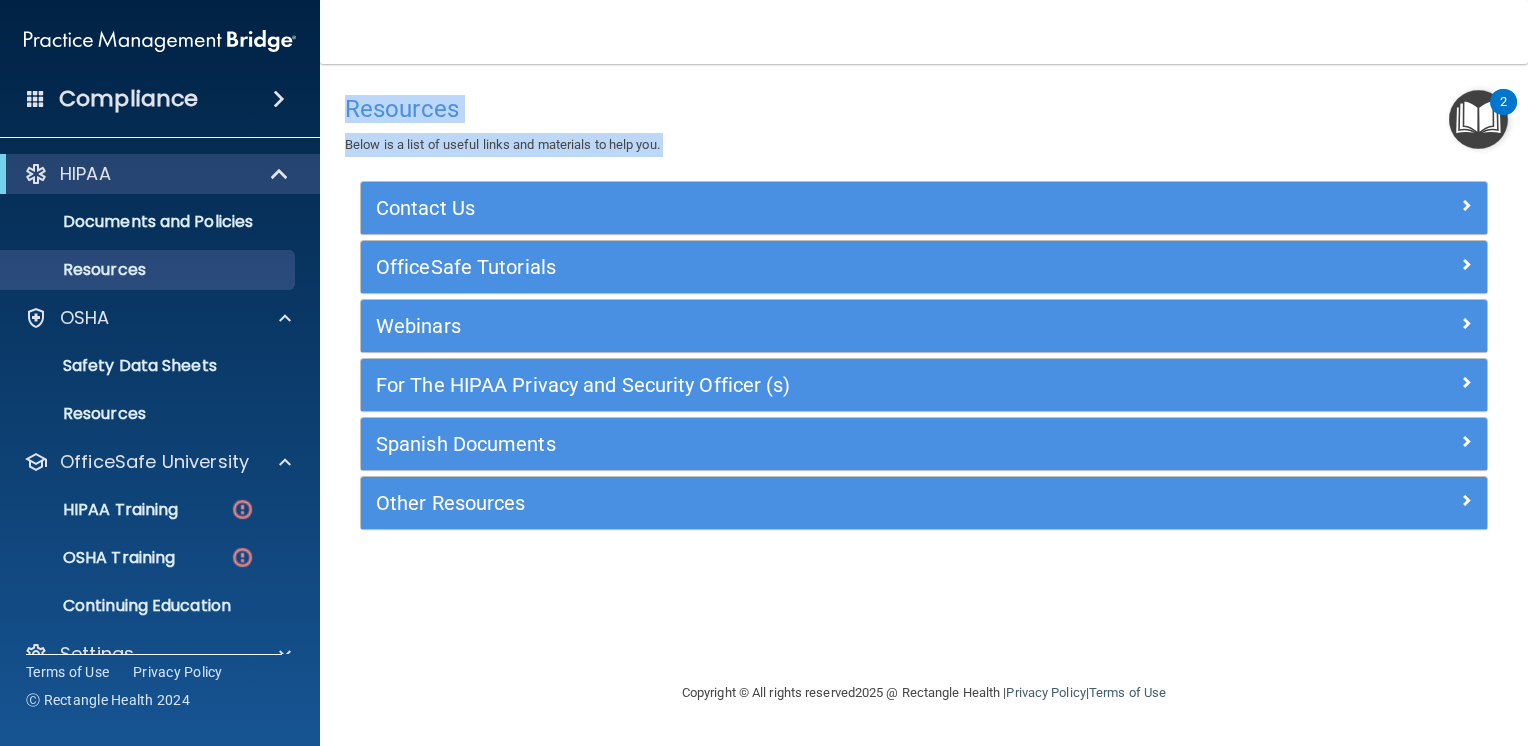 click on "Compliance
HIPAA
Documents and Policies                 Report an Incident               Business Associates               Emergency Planning               Resources                 HIPAA Risk Assessment
OSHA
Documents               Safety Data Sheets               Self-Assessment                Injury and Illness Report                Resources
PCI
PCI Compliance                Merchant Savings Calculator
OfficeSafe University
HIPAA Training                   OSHA Training                   Continuing Education
Settings
My Account               My Users" at bounding box center (764, 373) 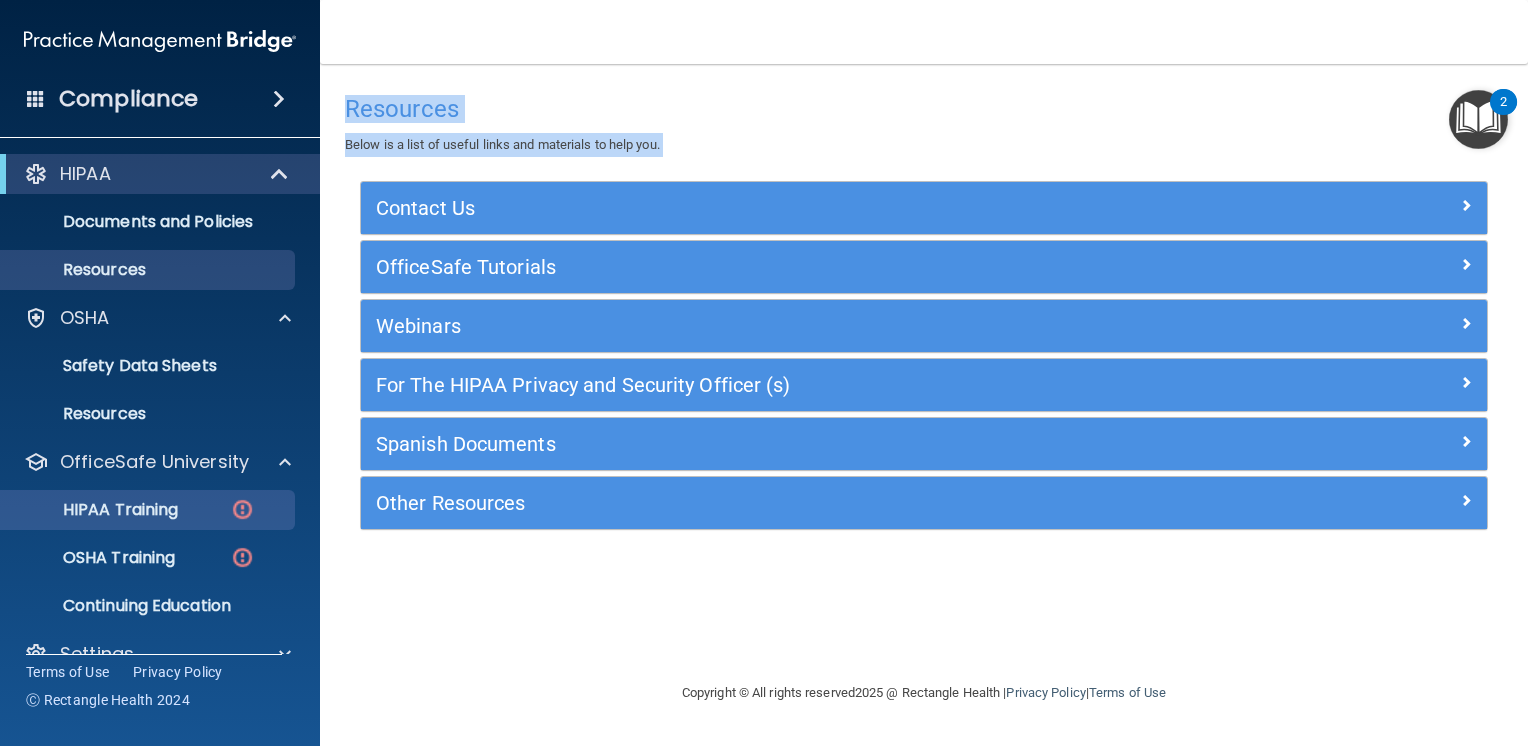 scroll, scrollTop: 35, scrollLeft: 0, axis: vertical 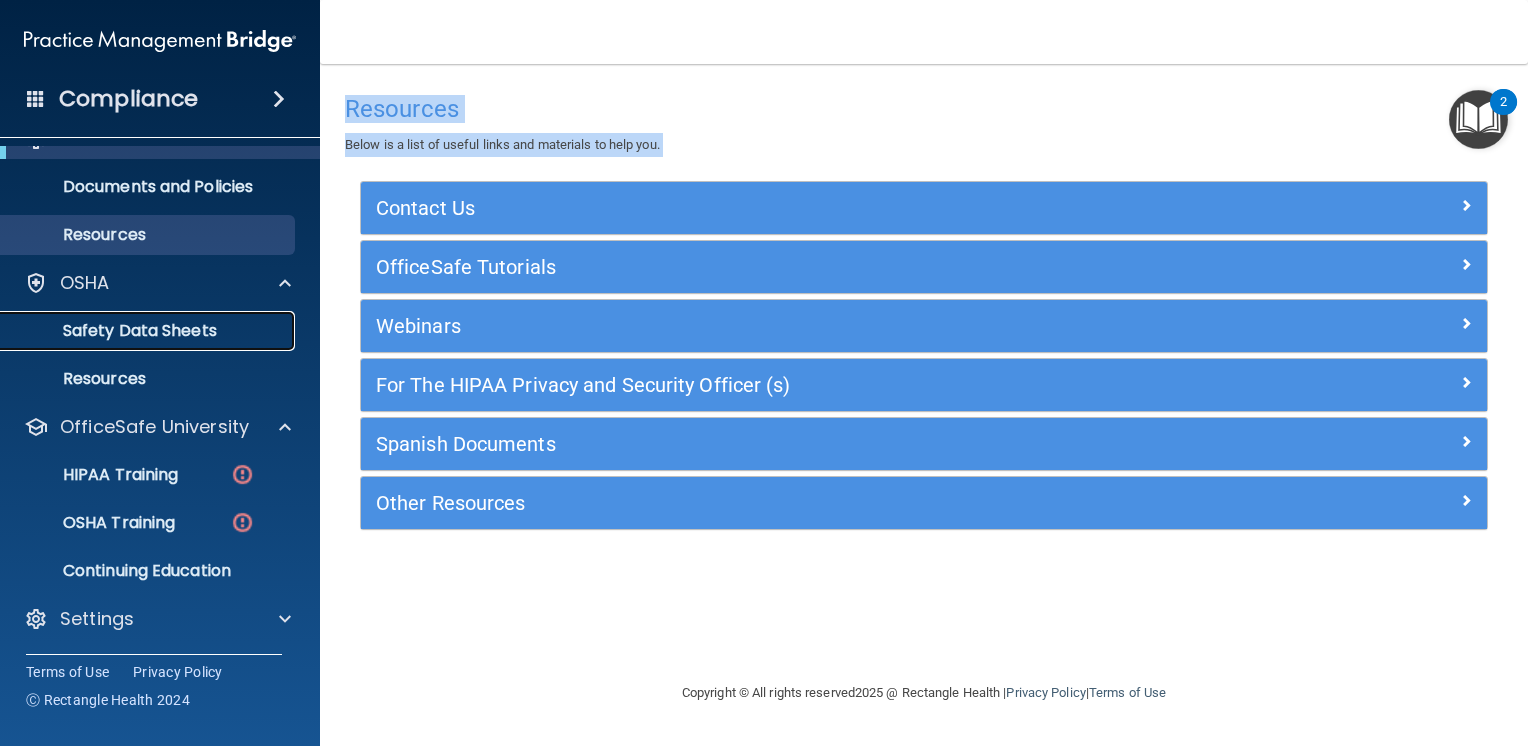 click on "Safety Data Sheets" at bounding box center (149, 331) 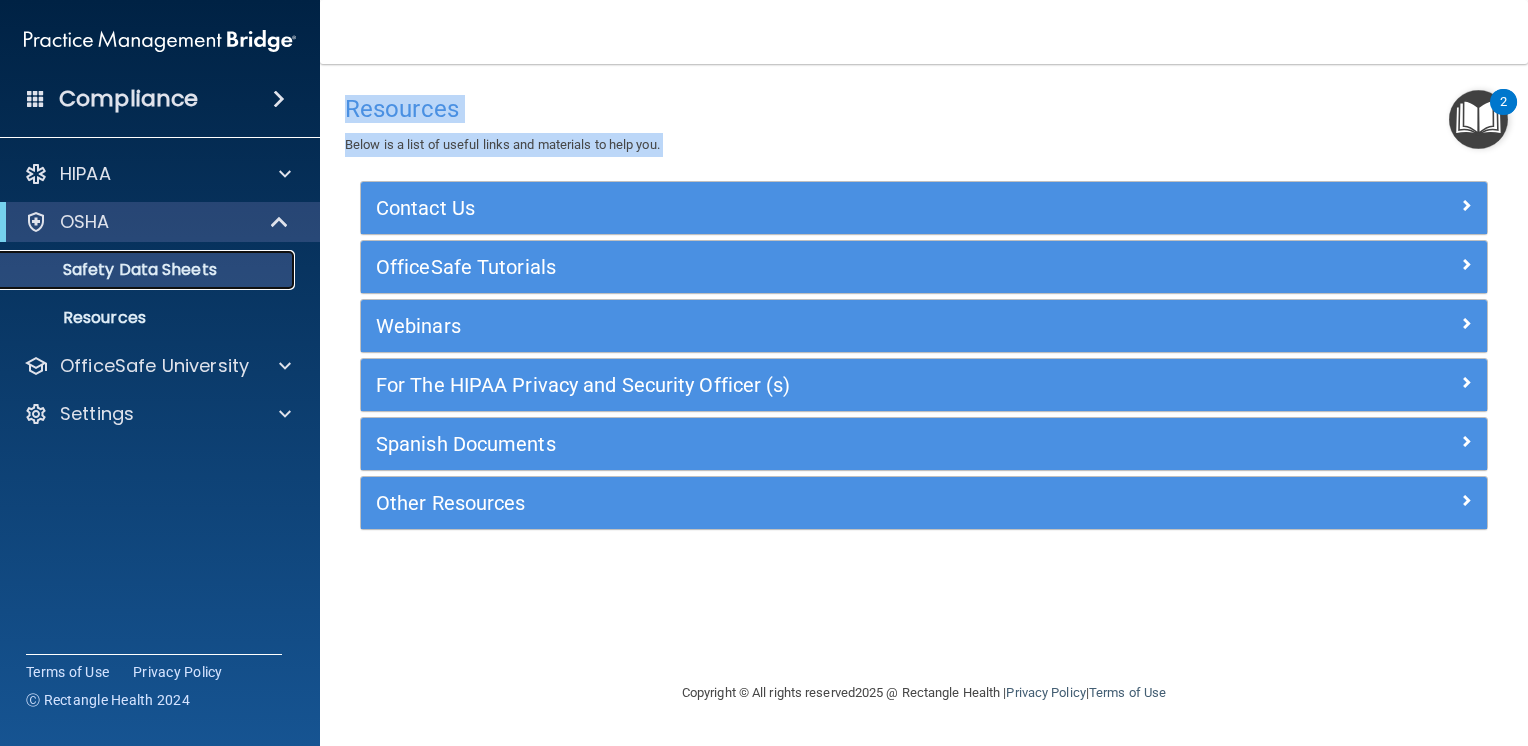 scroll, scrollTop: 0, scrollLeft: 0, axis: both 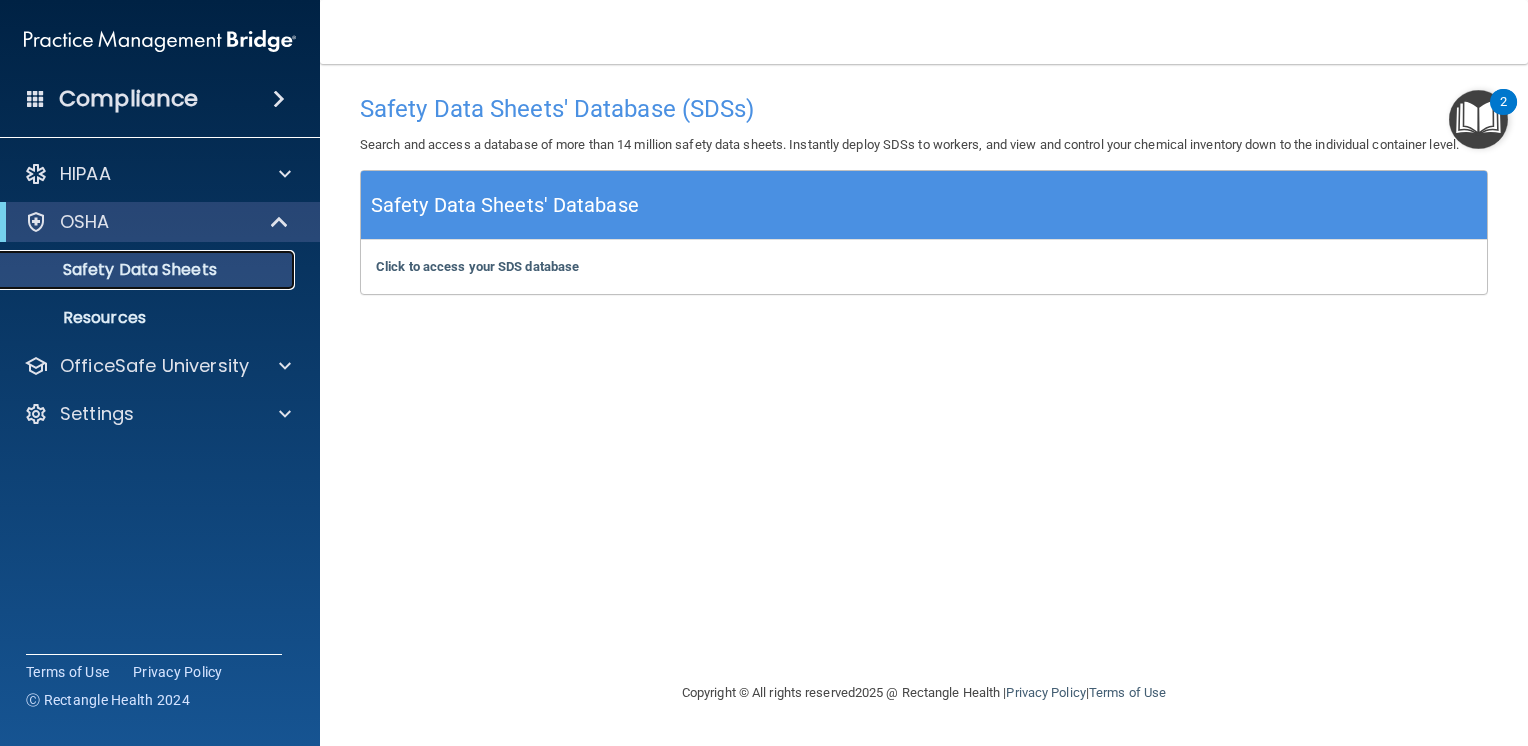 click on "Safety Data Sheets" at bounding box center (149, 270) 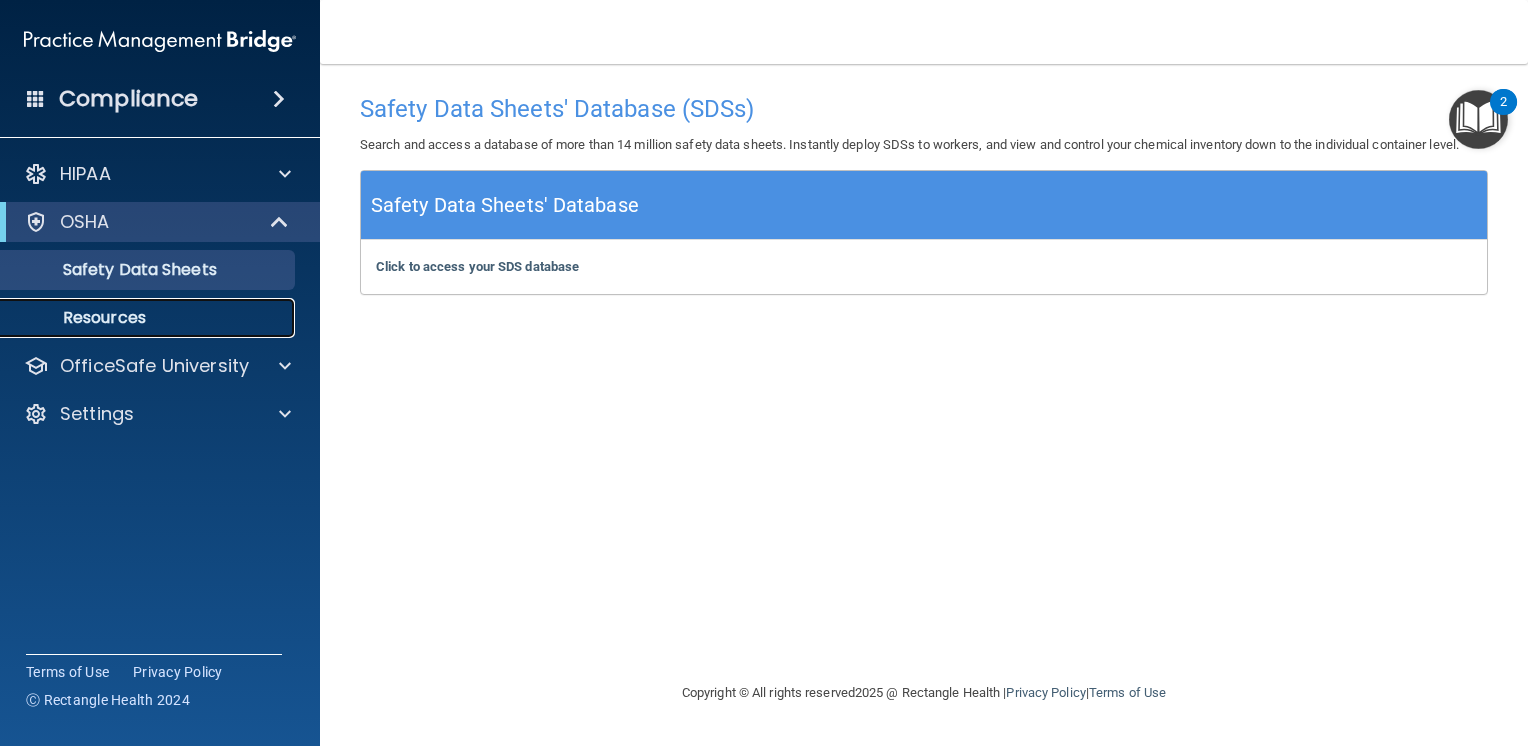 click on "Resources" at bounding box center [137, 318] 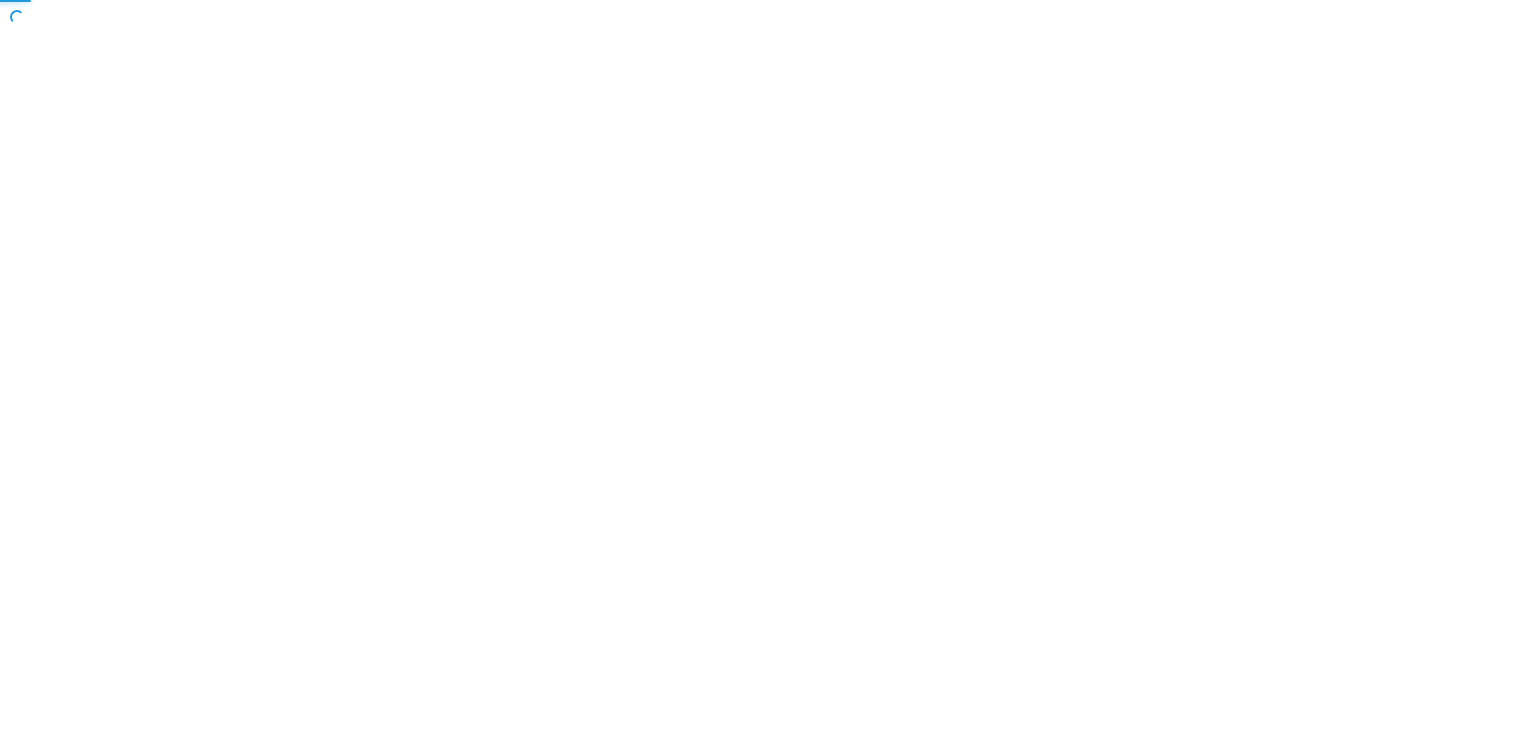 scroll, scrollTop: 0, scrollLeft: 0, axis: both 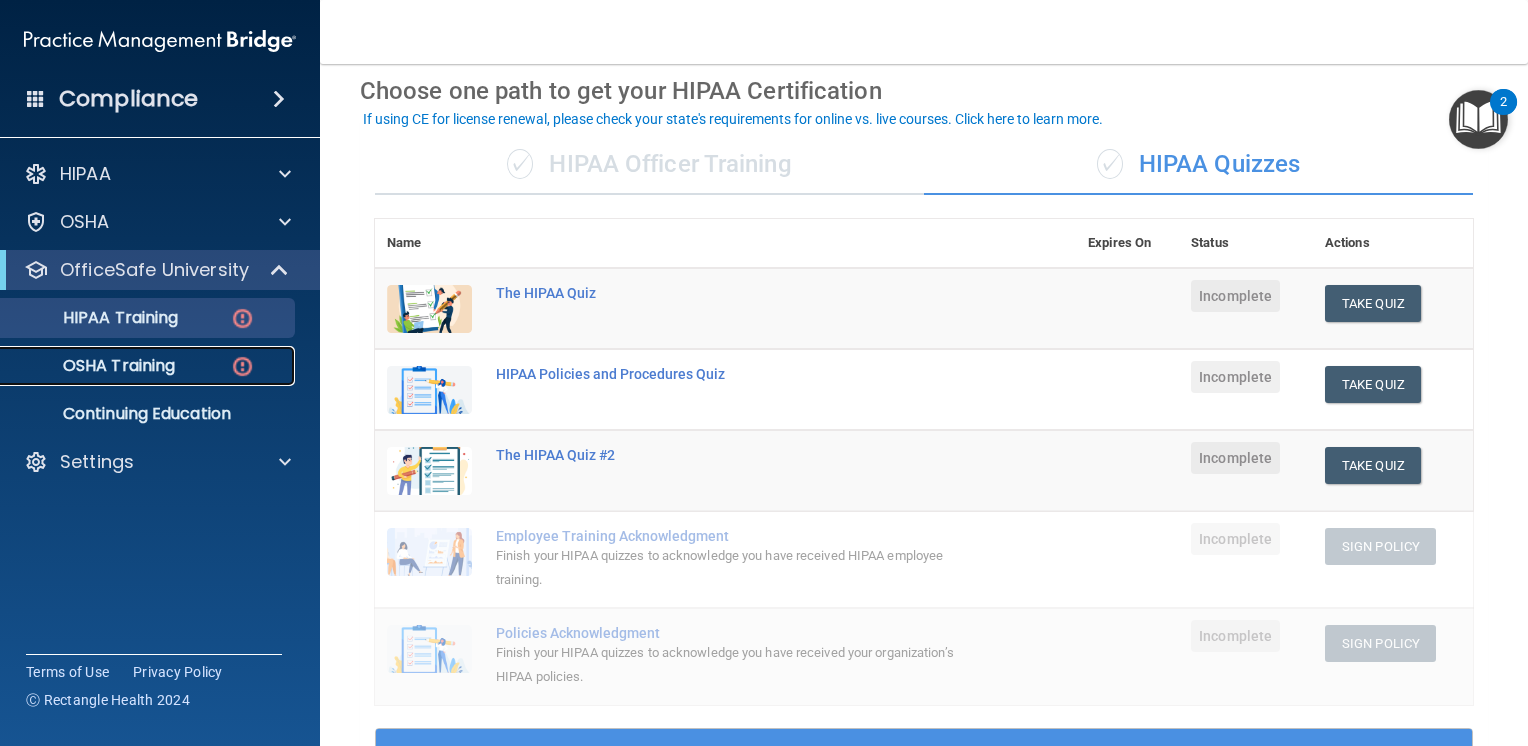click on "OSHA Training" at bounding box center (149, 366) 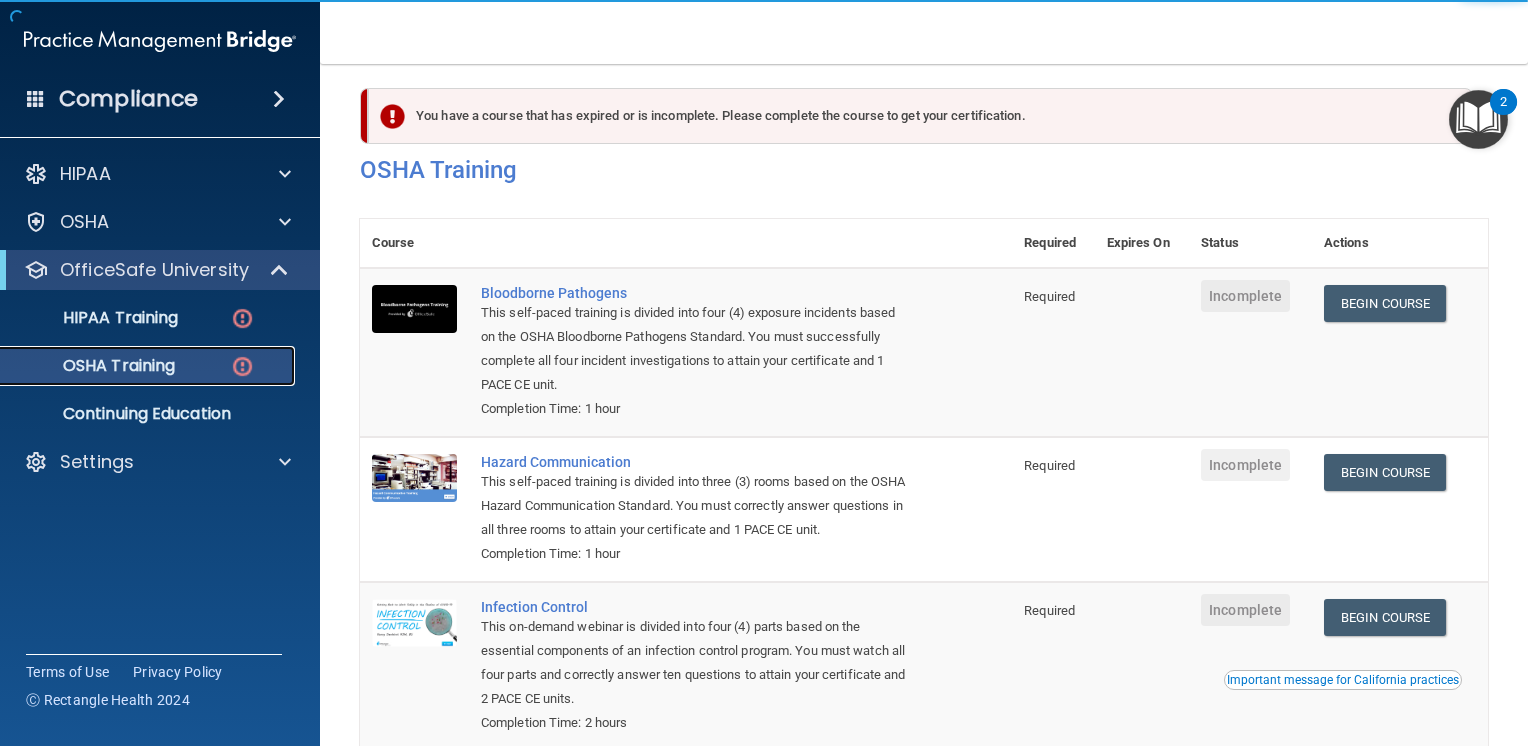 scroll, scrollTop: 0, scrollLeft: 0, axis: both 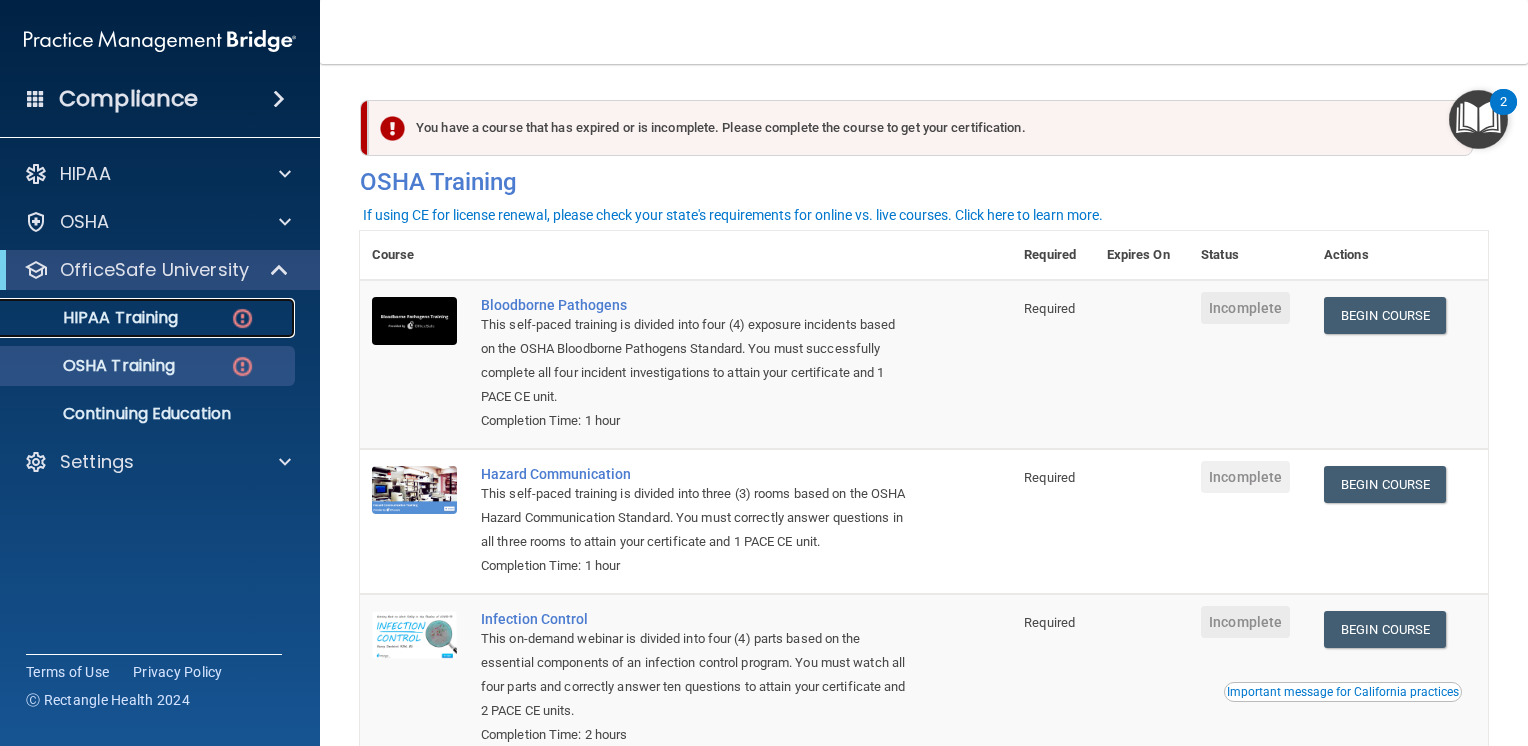click on "HIPAA Training" at bounding box center [95, 318] 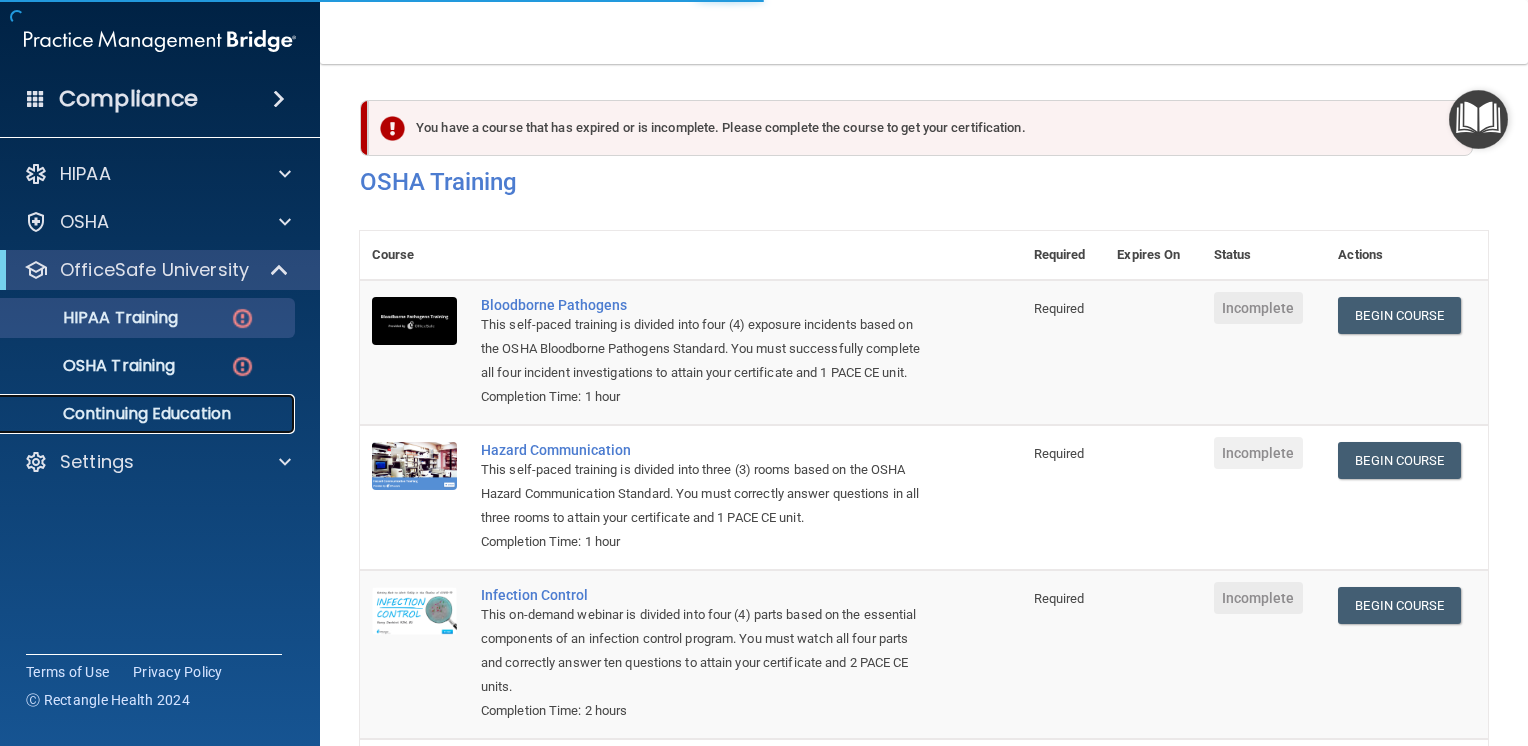 click on "Continuing Education" at bounding box center [149, 414] 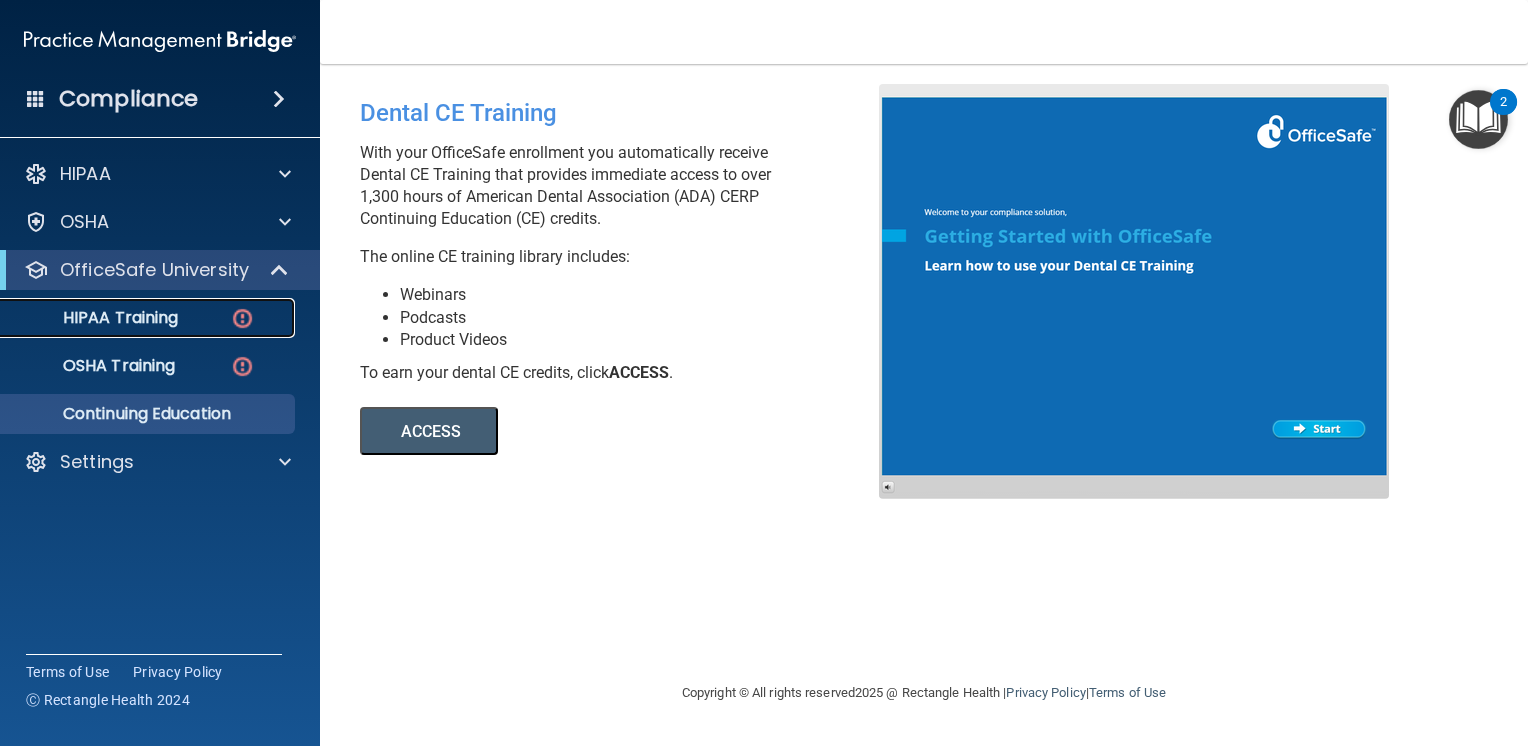 click on "HIPAA Training" at bounding box center (95, 318) 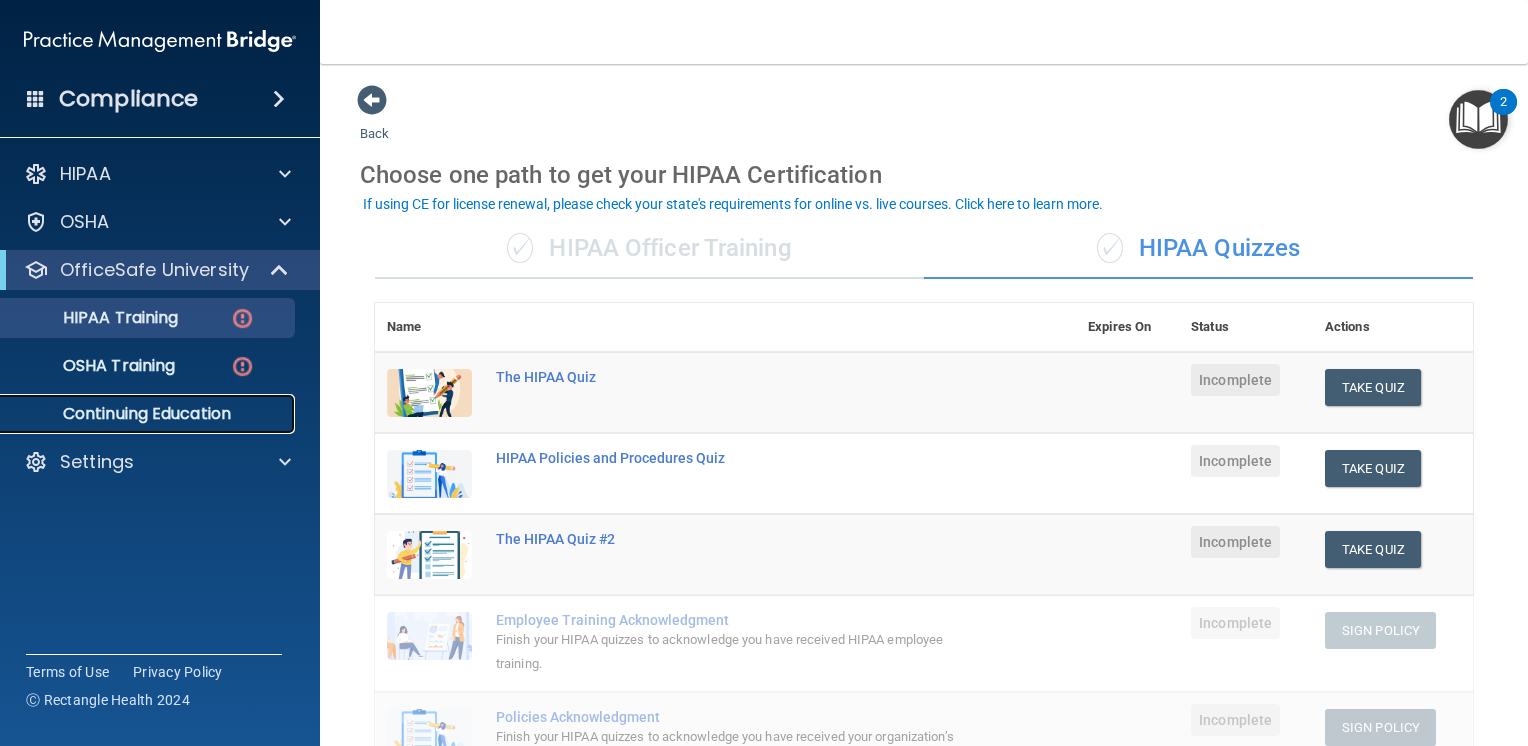 click on "Continuing Education" at bounding box center [149, 414] 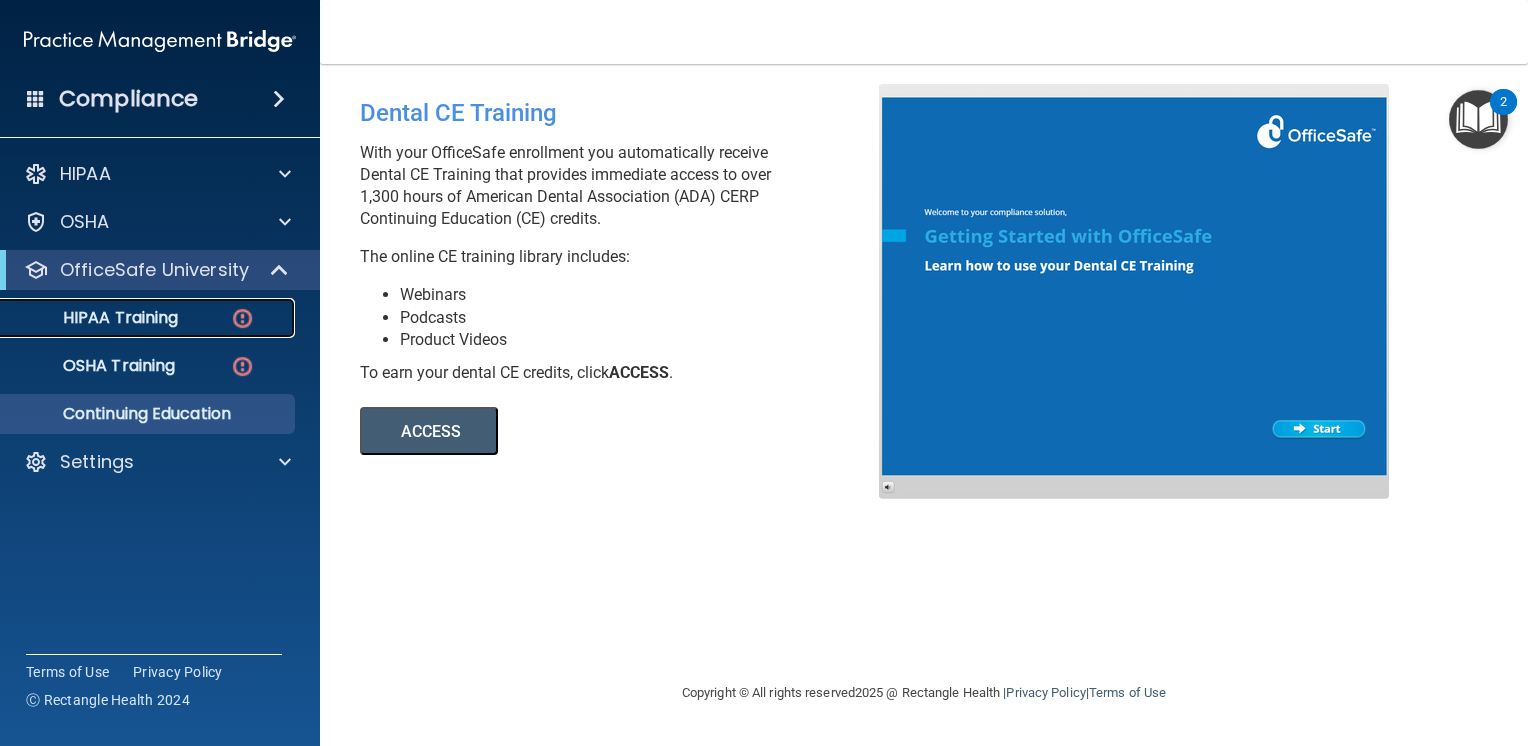 click on "HIPAA Training" at bounding box center [149, 318] 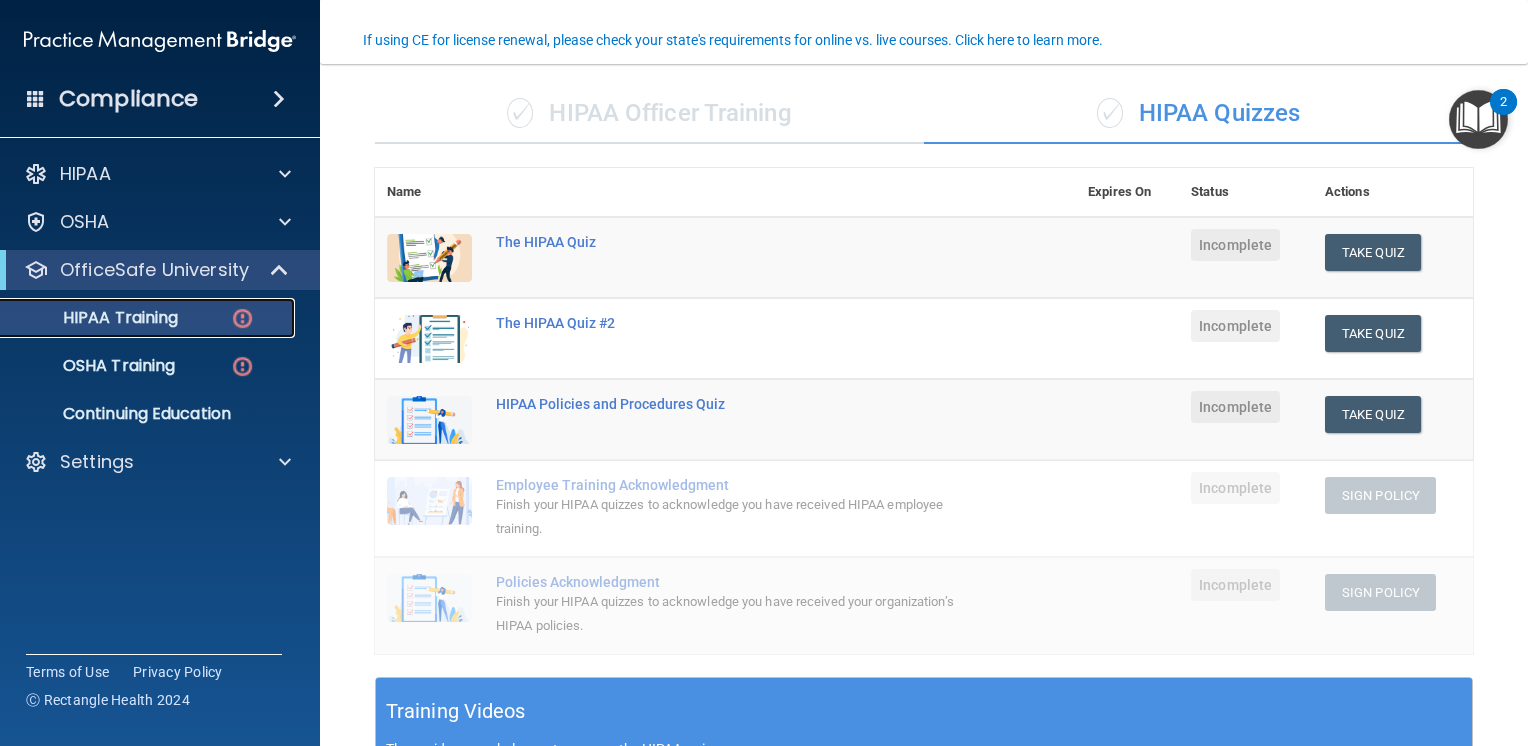 scroll, scrollTop: 100, scrollLeft: 0, axis: vertical 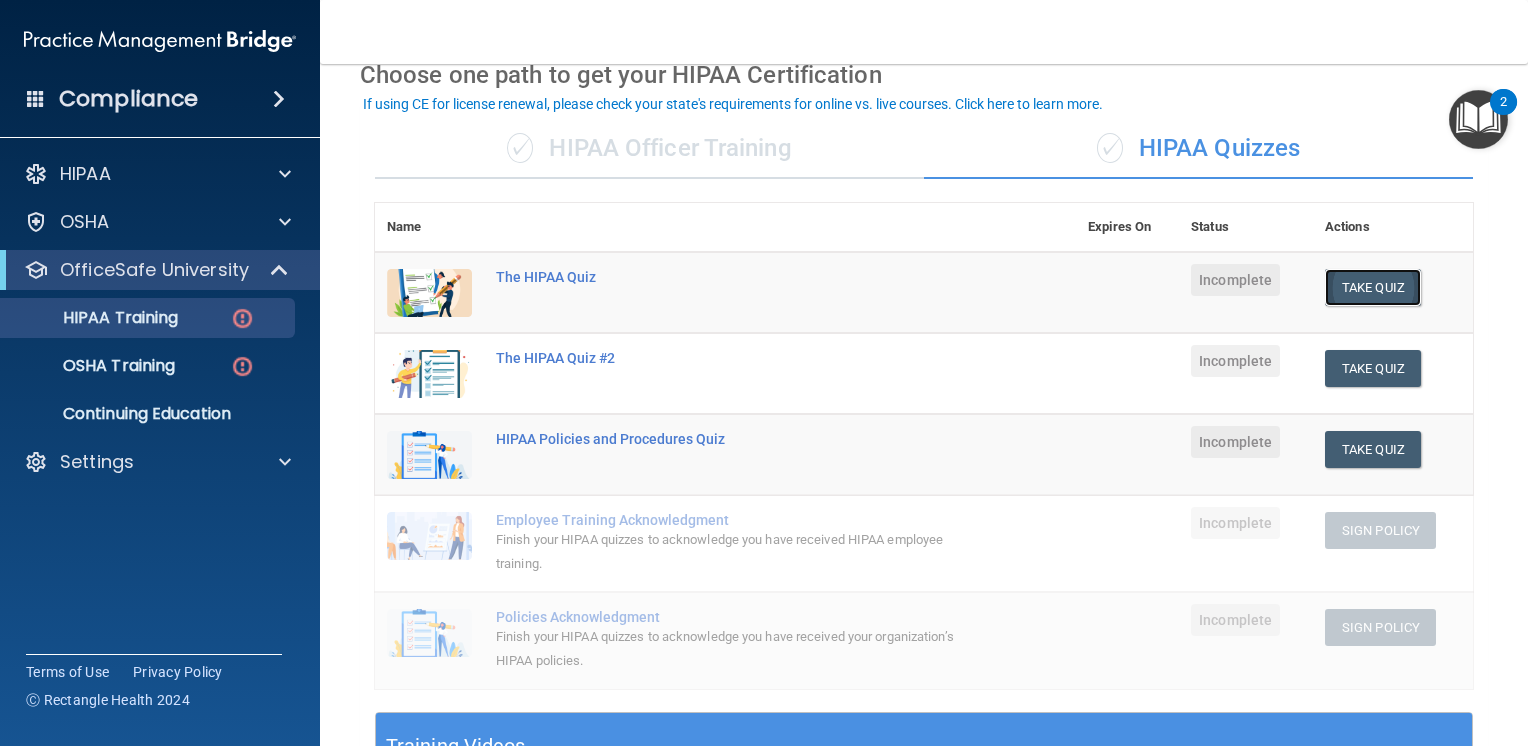 click on "Take Quiz" at bounding box center [1373, 287] 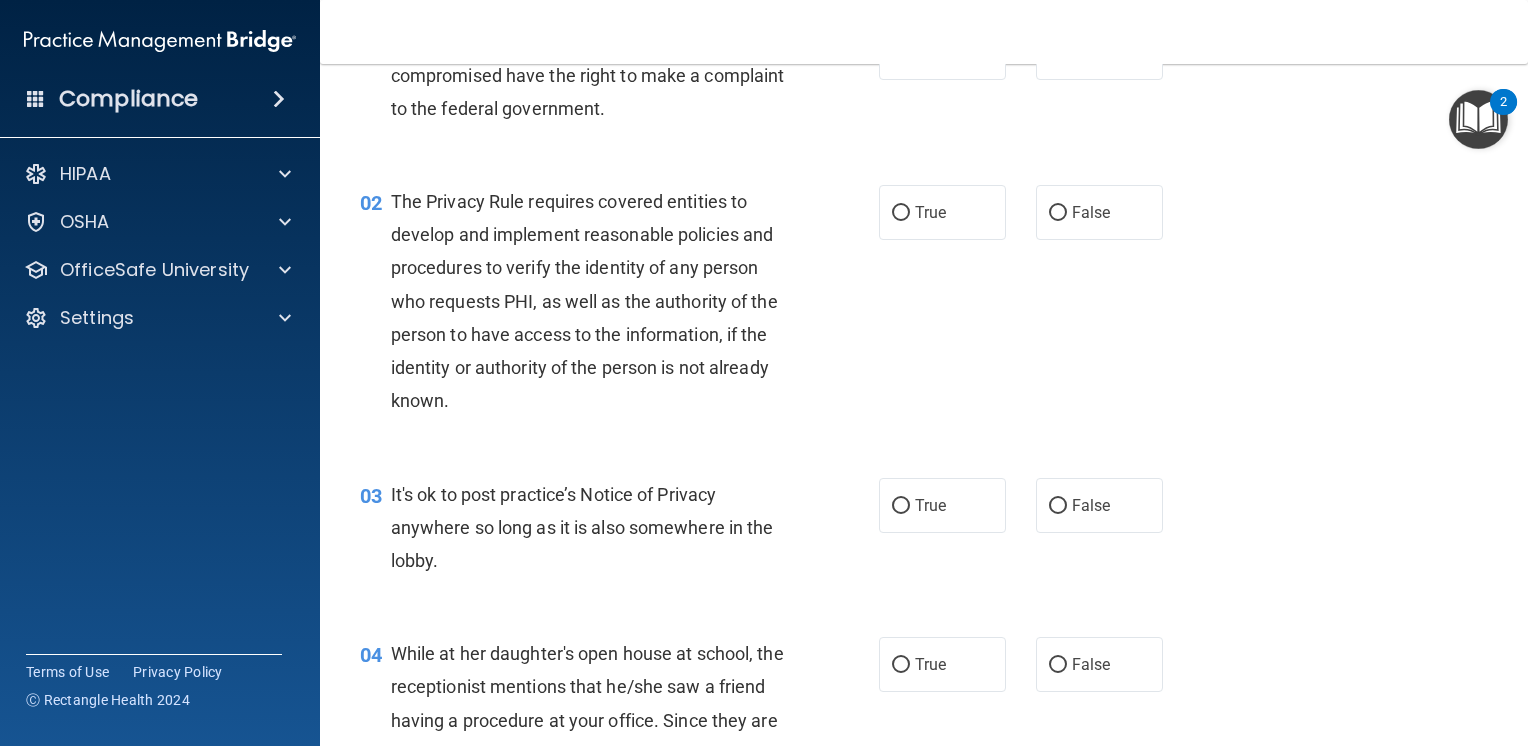 scroll, scrollTop: 0, scrollLeft: 0, axis: both 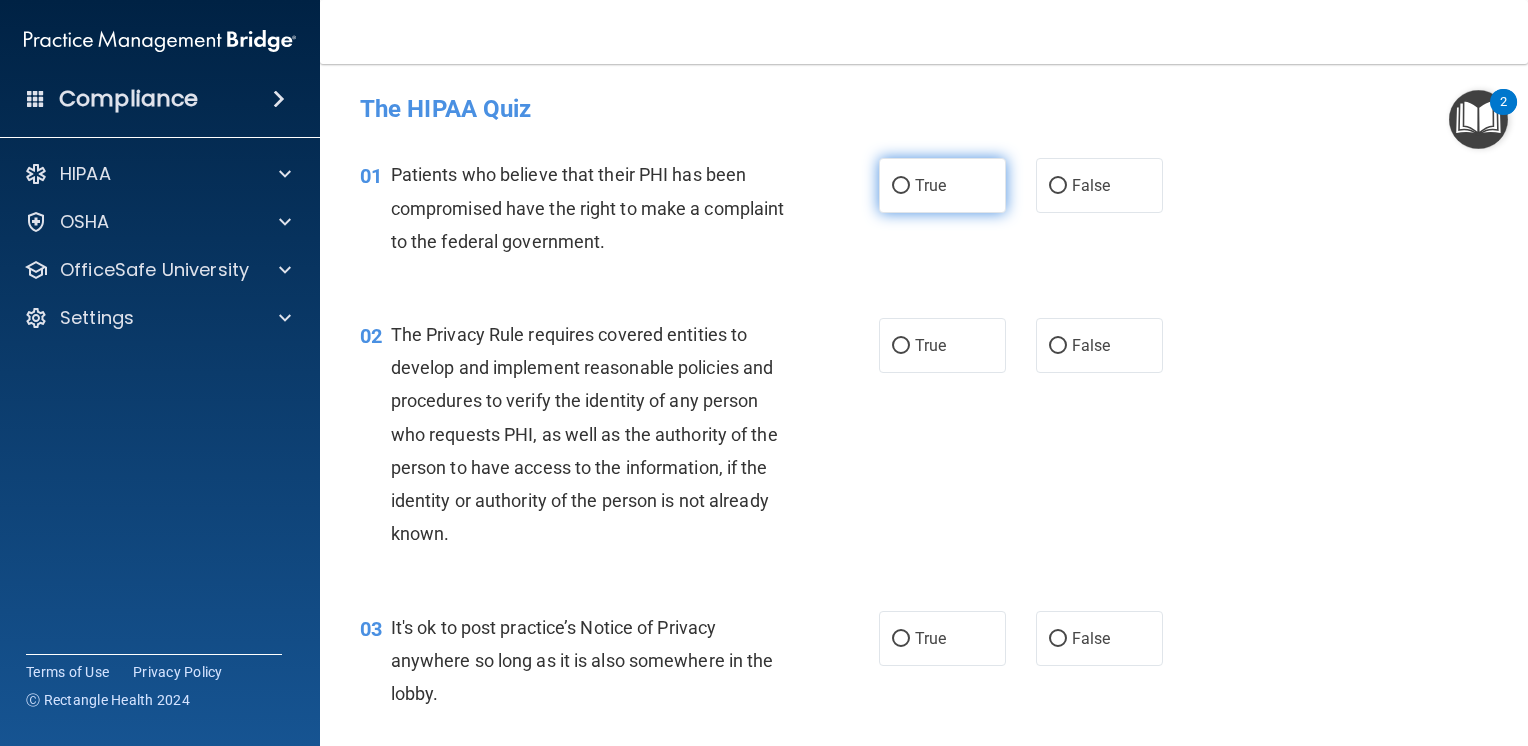 click on "True" at bounding box center (901, 186) 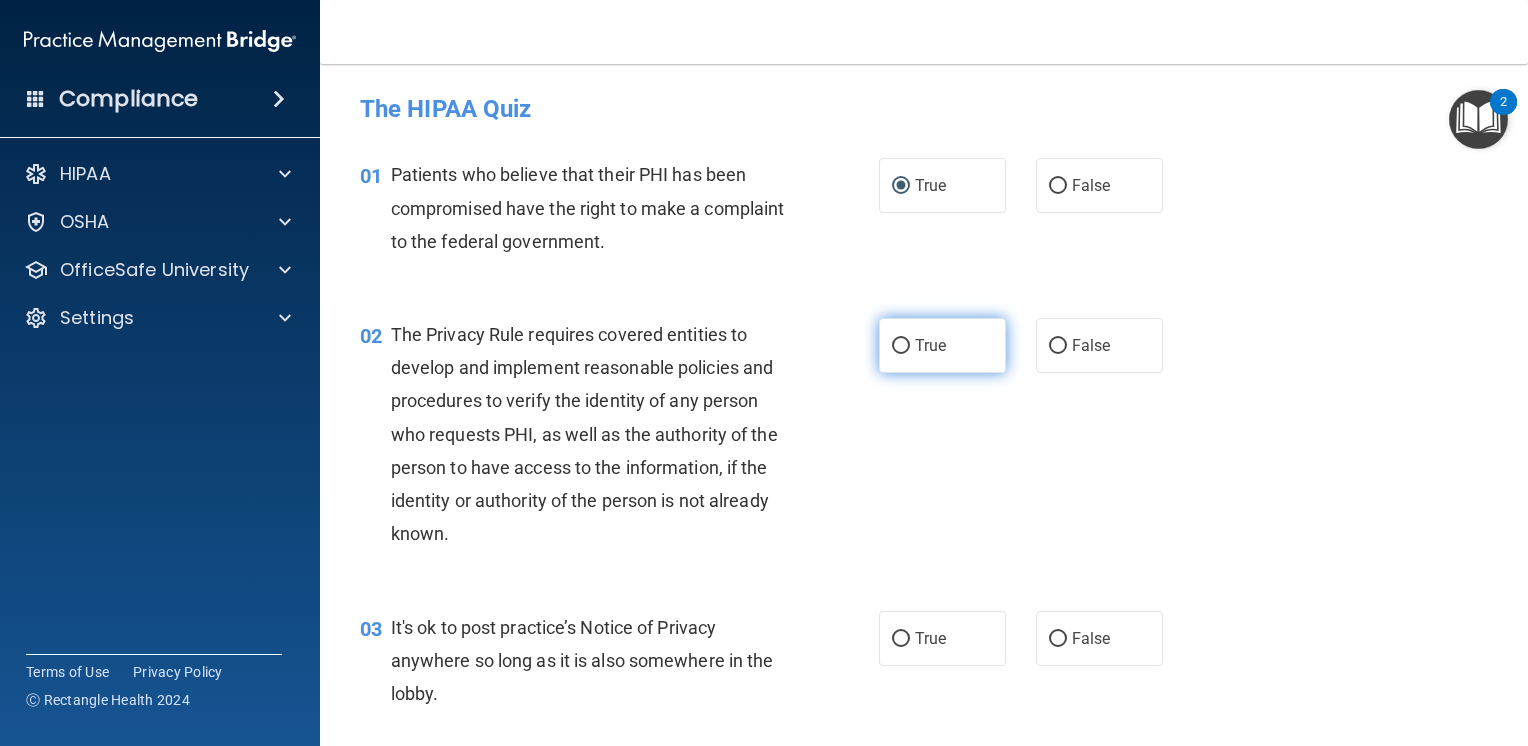 click on "True" at bounding box center [901, 346] 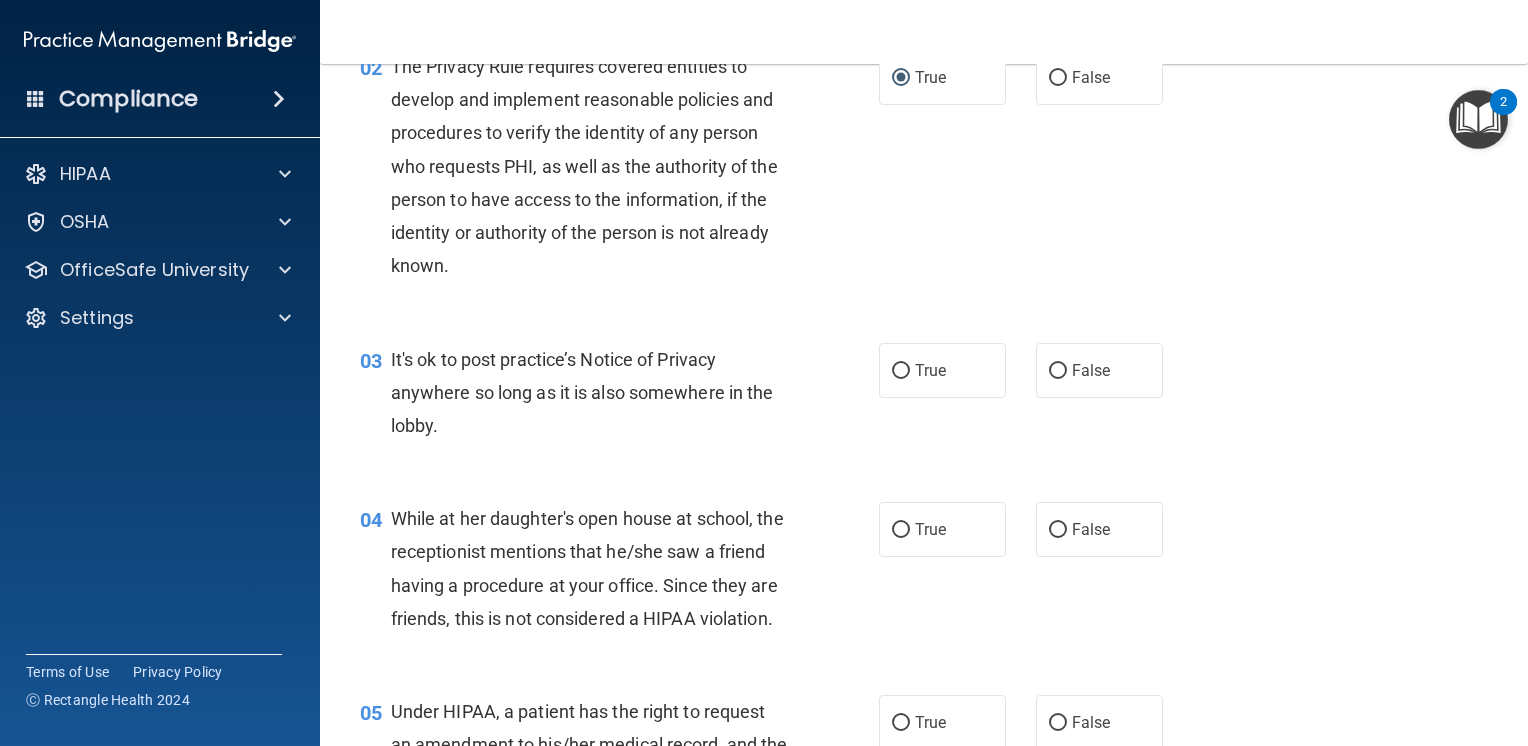 scroll, scrollTop: 300, scrollLeft: 0, axis: vertical 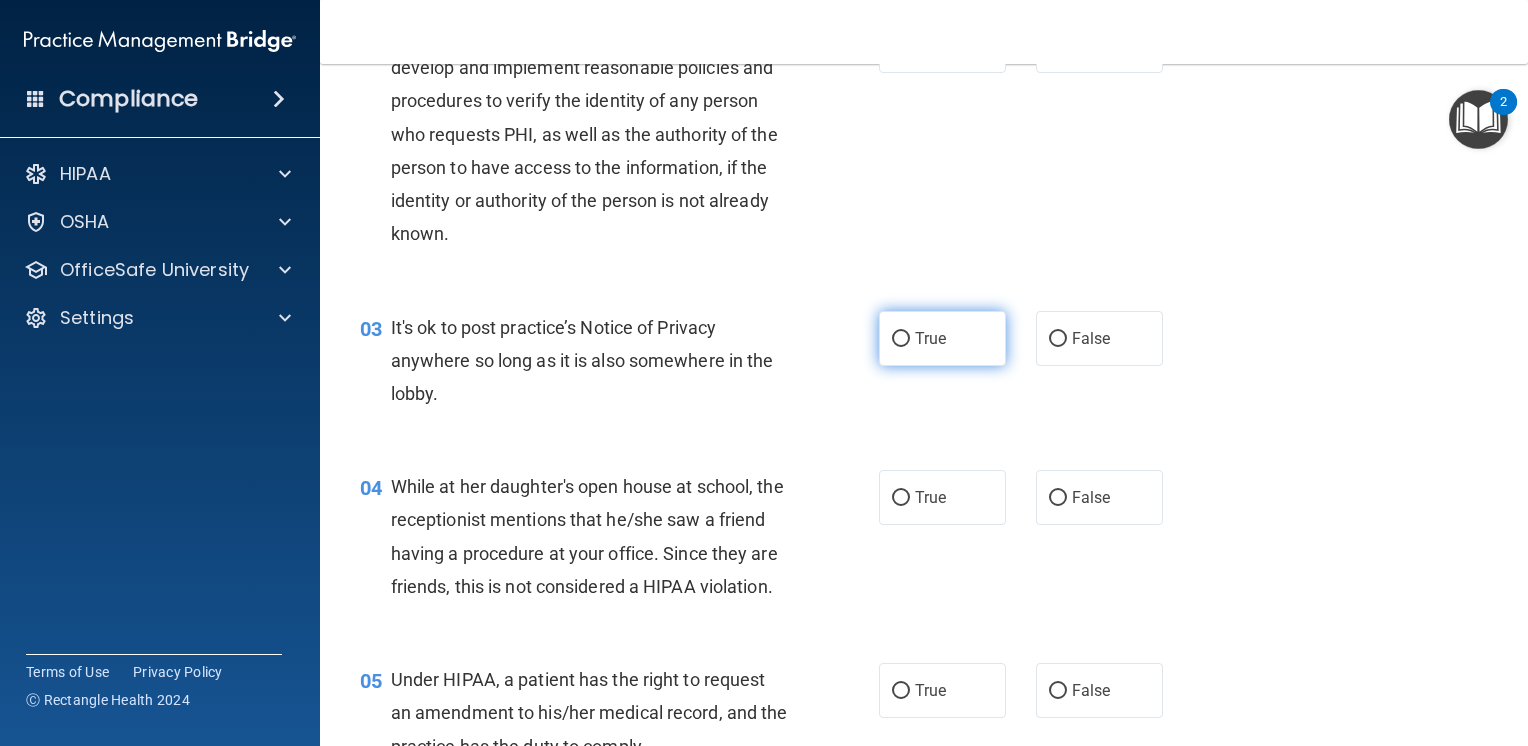 click on "True" at bounding box center (901, 339) 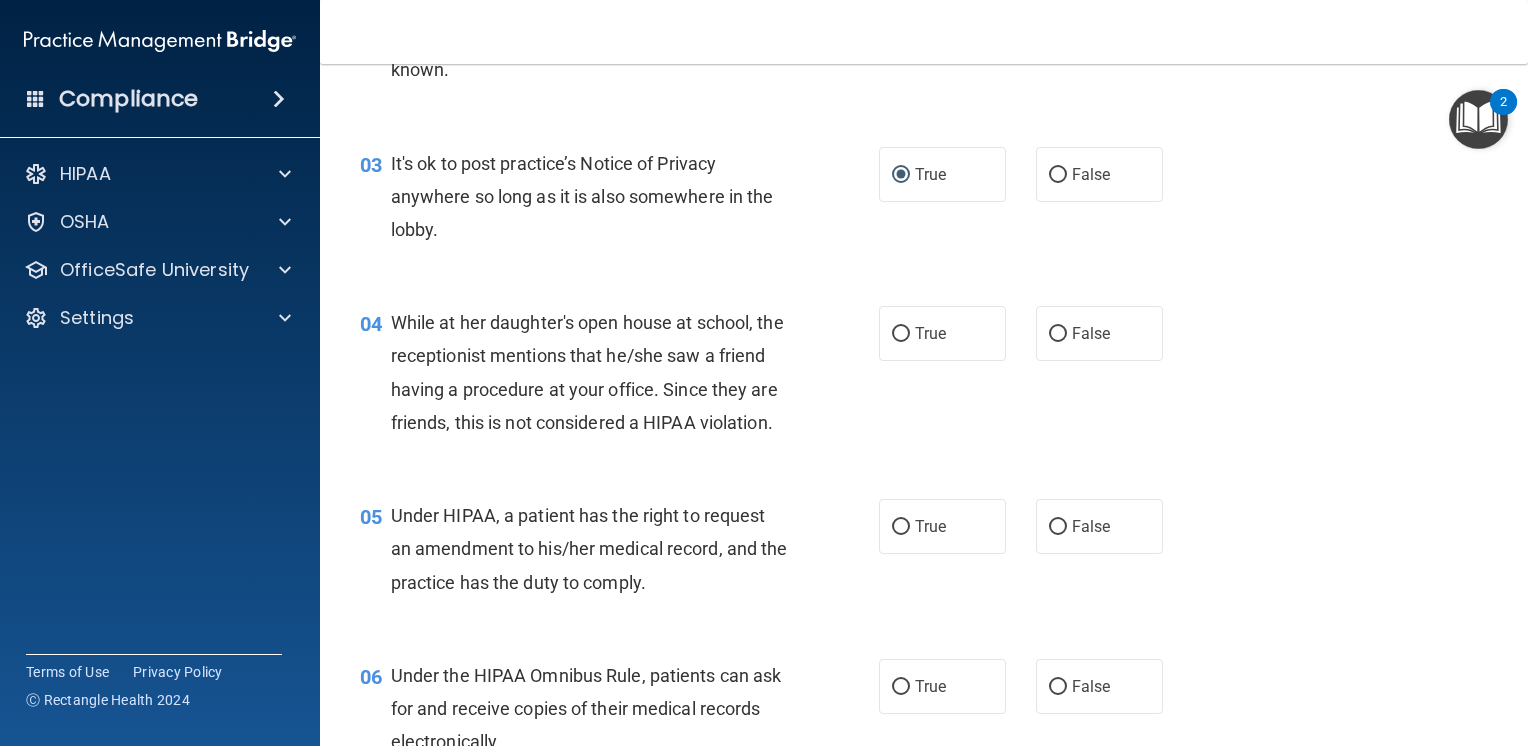 scroll, scrollTop: 500, scrollLeft: 0, axis: vertical 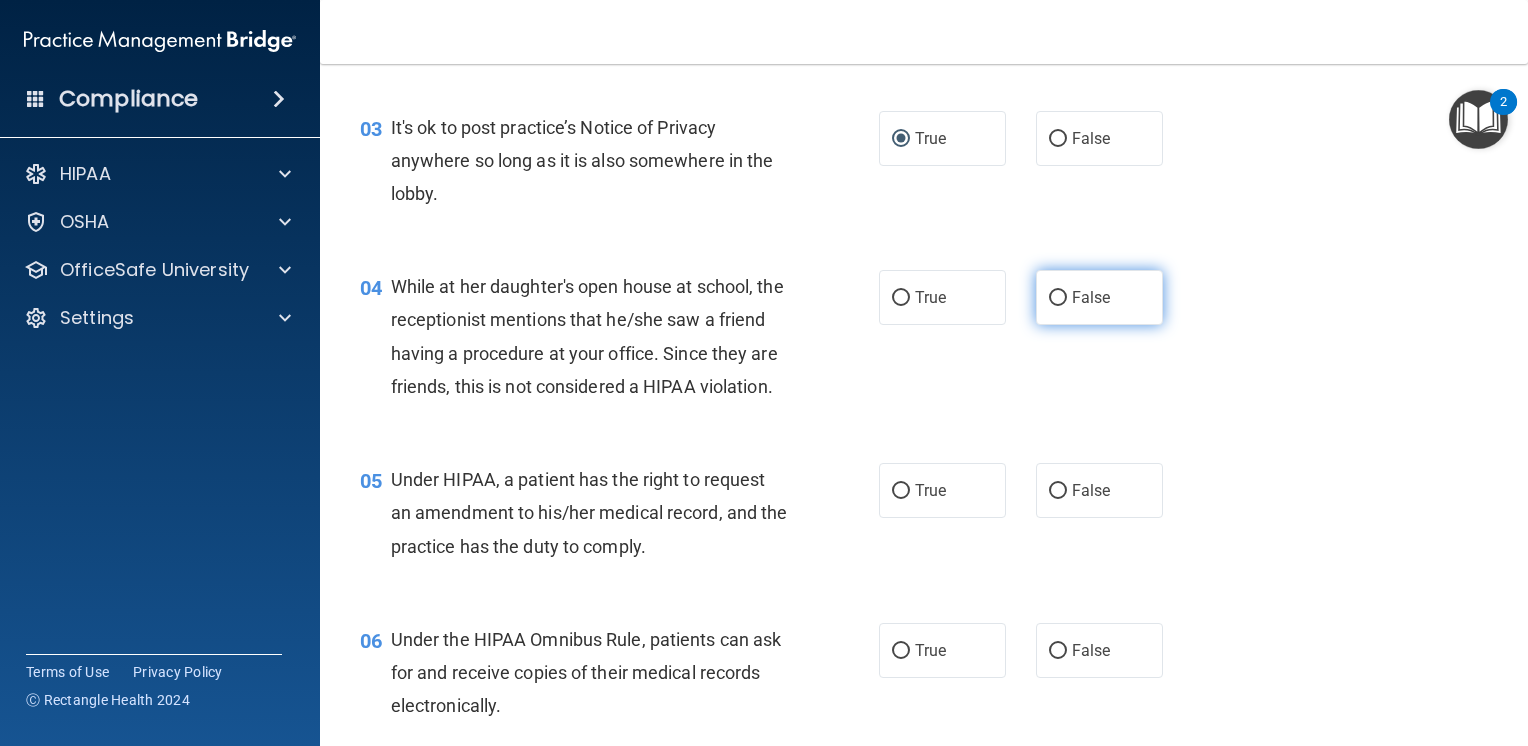 click on "False" at bounding box center (1091, 297) 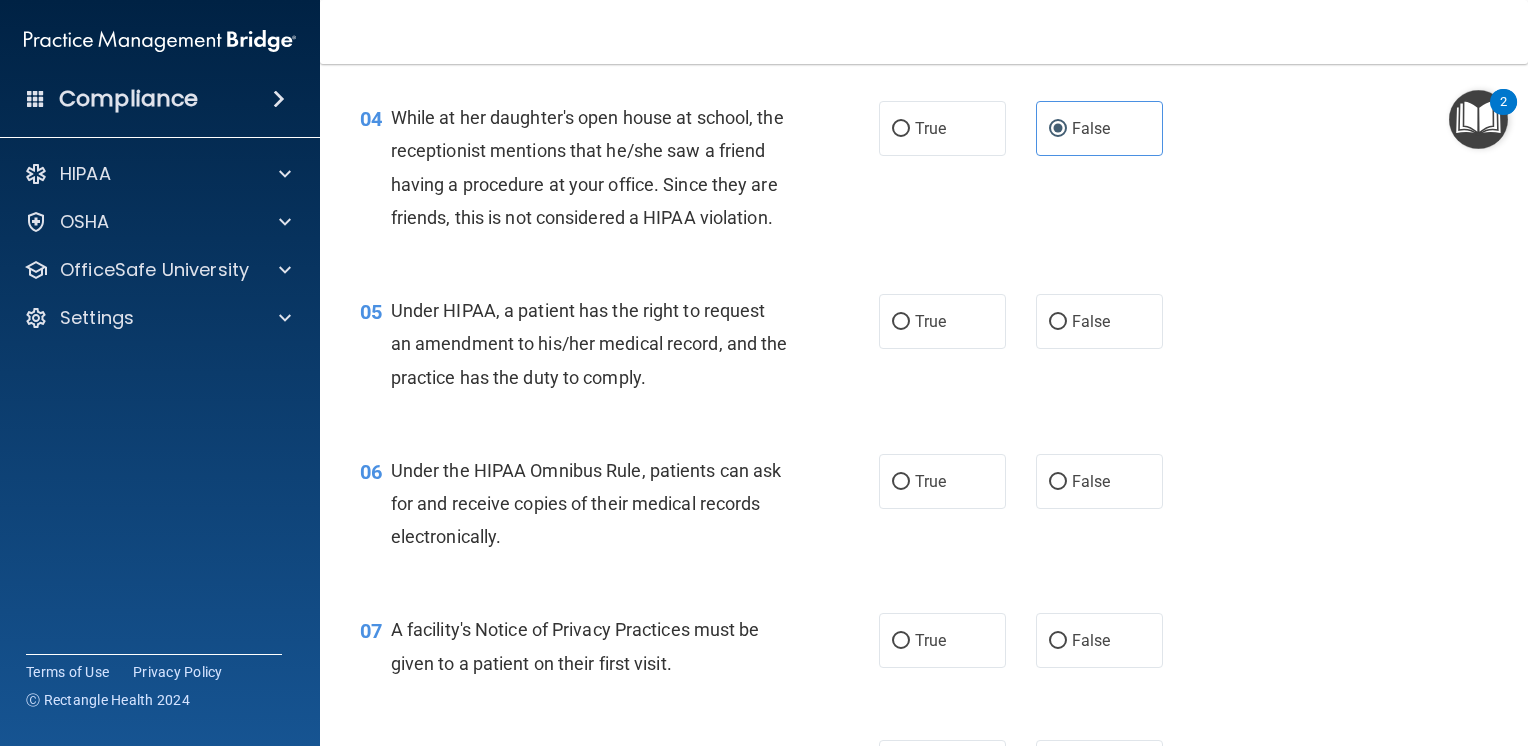 scroll, scrollTop: 700, scrollLeft: 0, axis: vertical 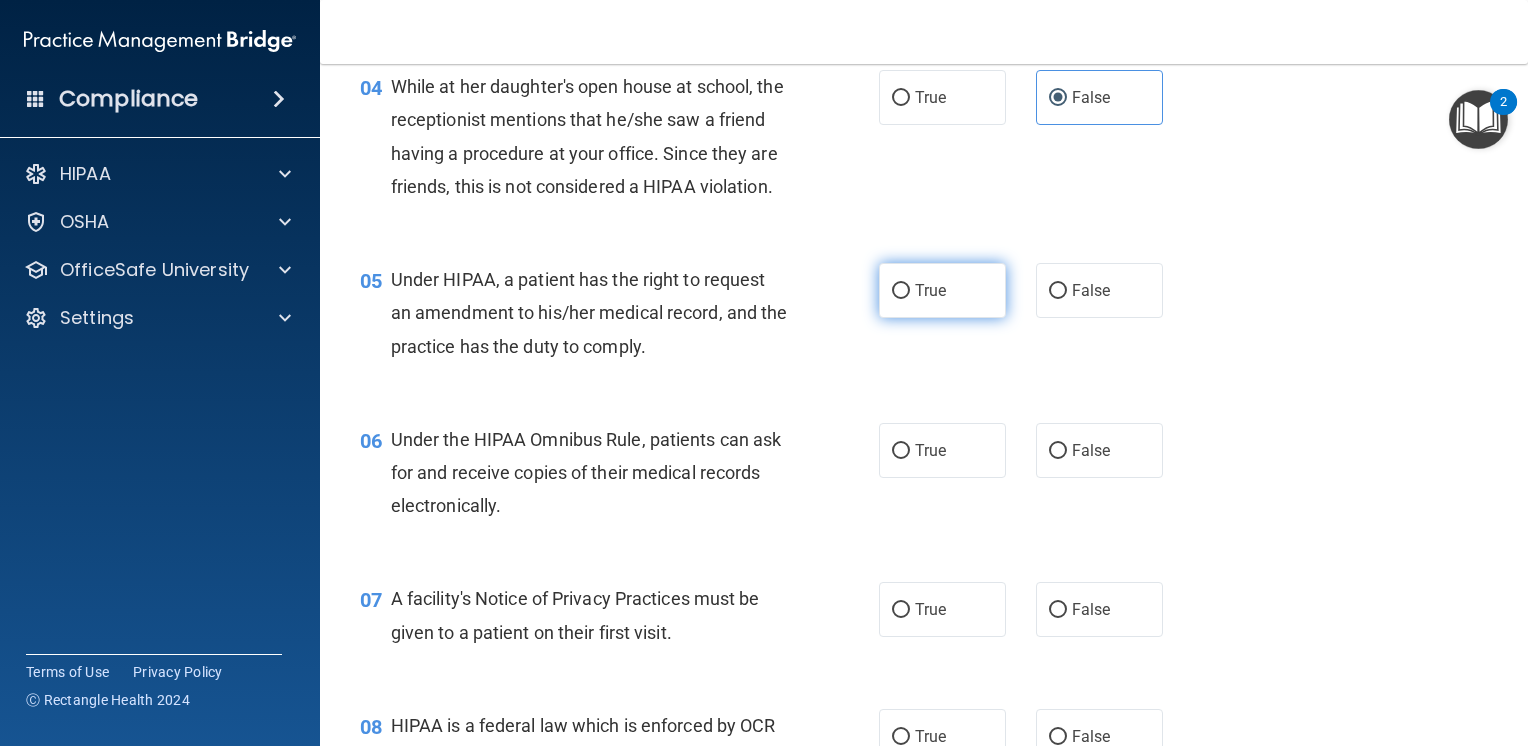 click on "True" at bounding box center [901, 291] 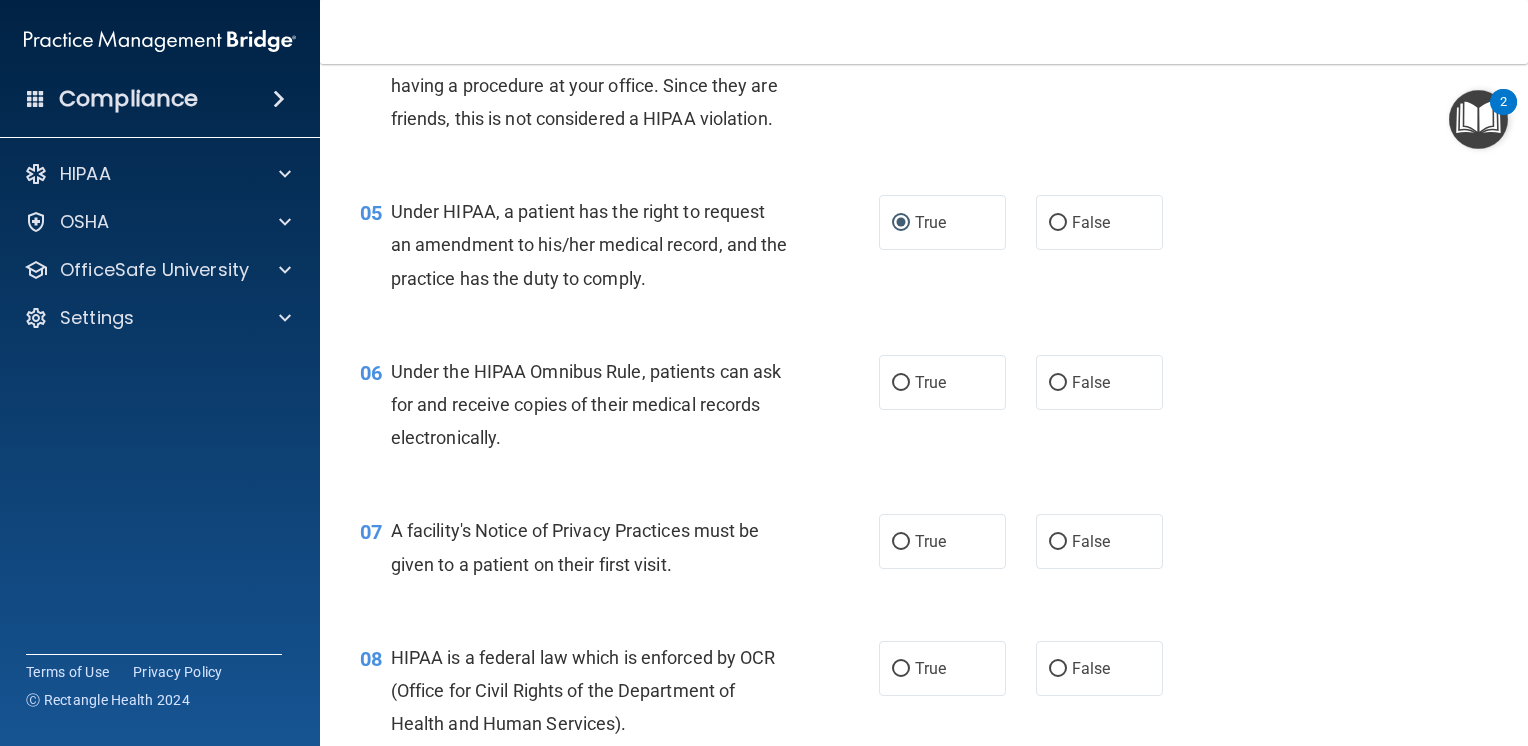 scroll, scrollTop: 800, scrollLeft: 0, axis: vertical 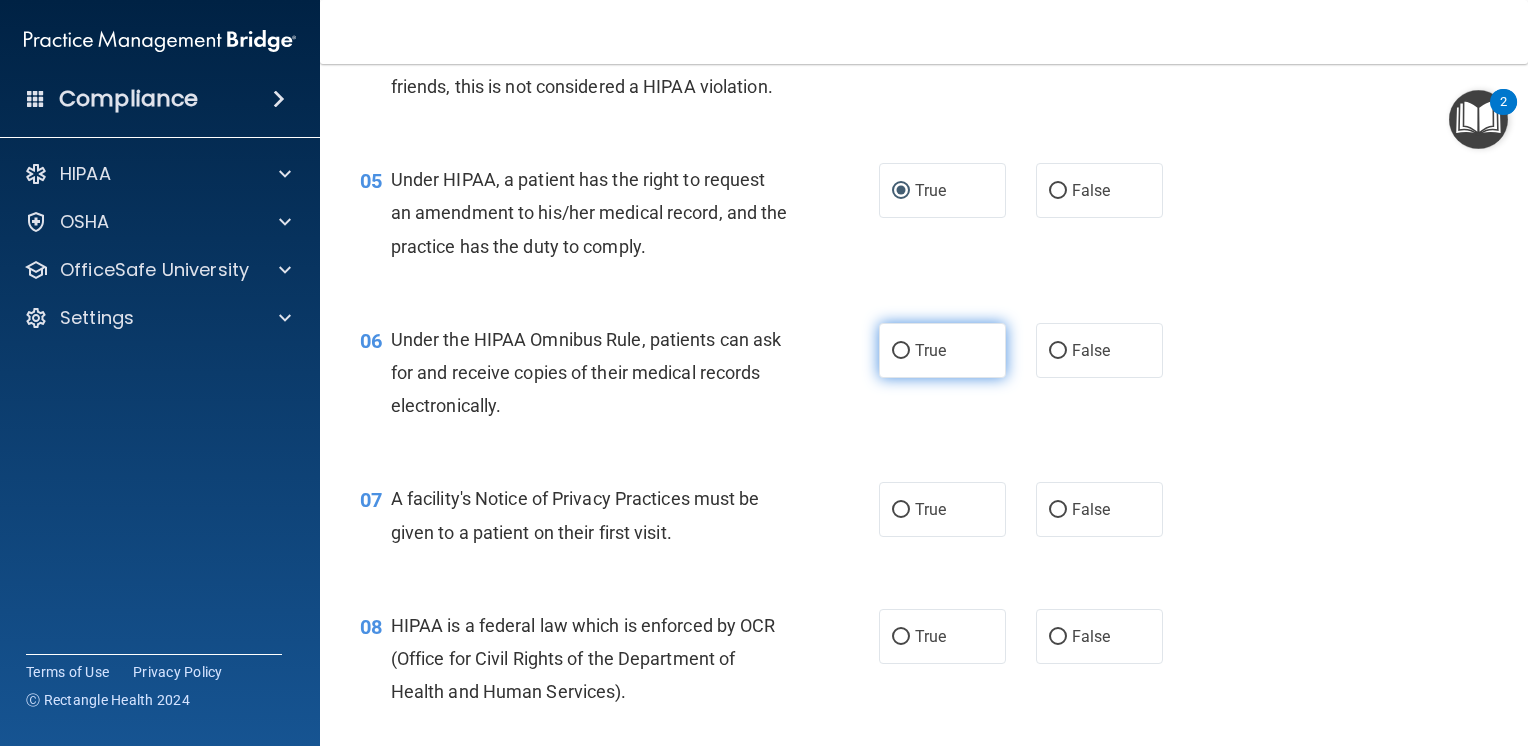 click on "True" at bounding box center [901, 351] 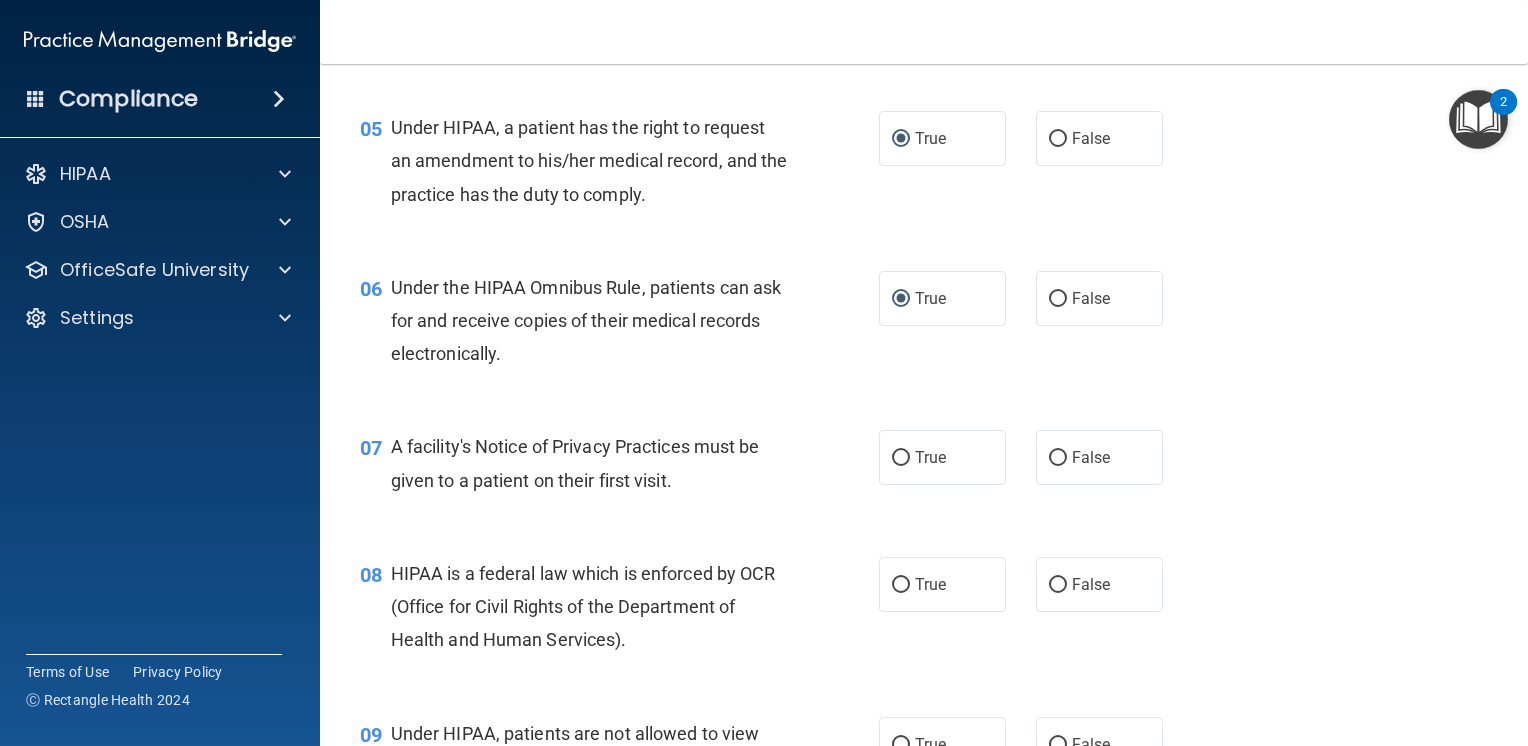scroll, scrollTop: 900, scrollLeft: 0, axis: vertical 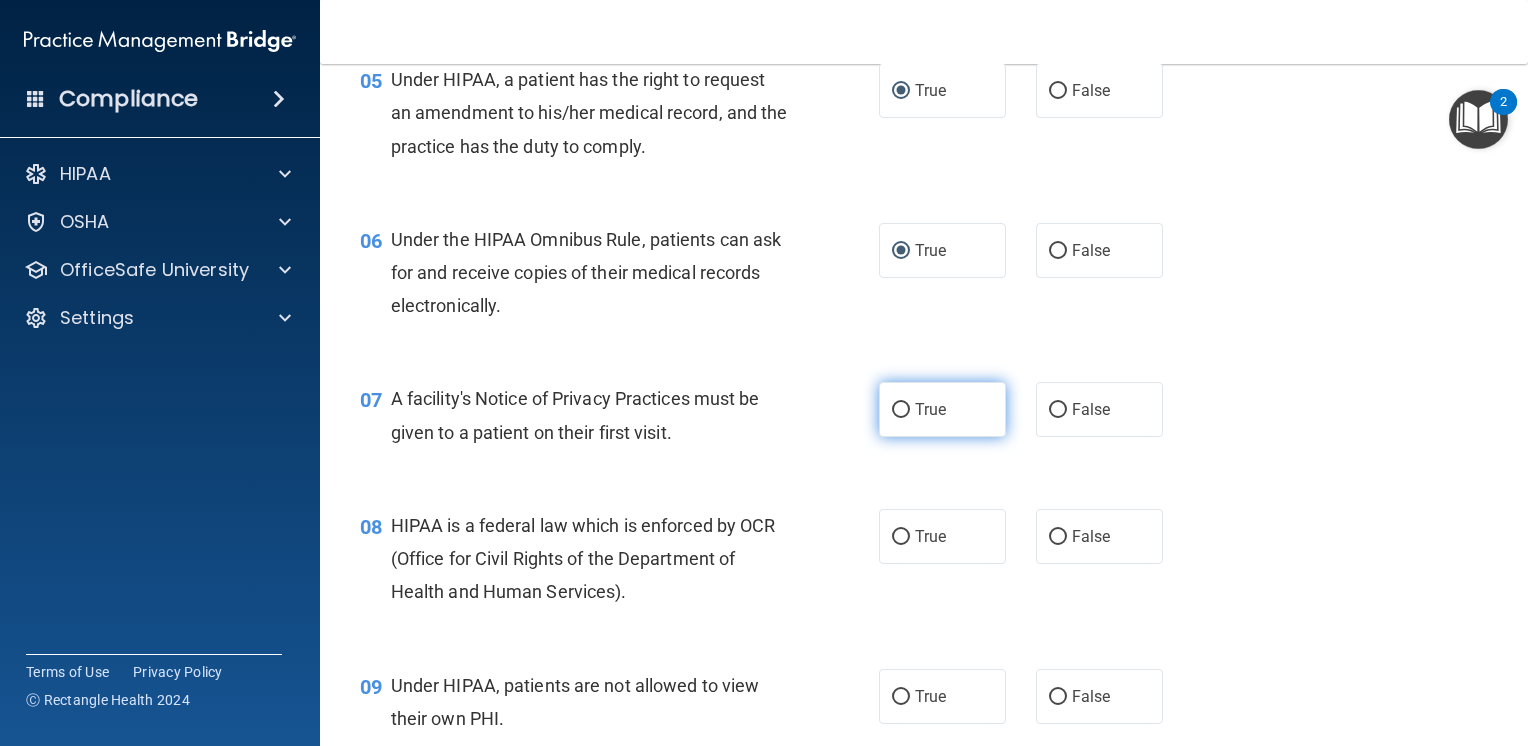 click on "True" at bounding box center (901, 410) 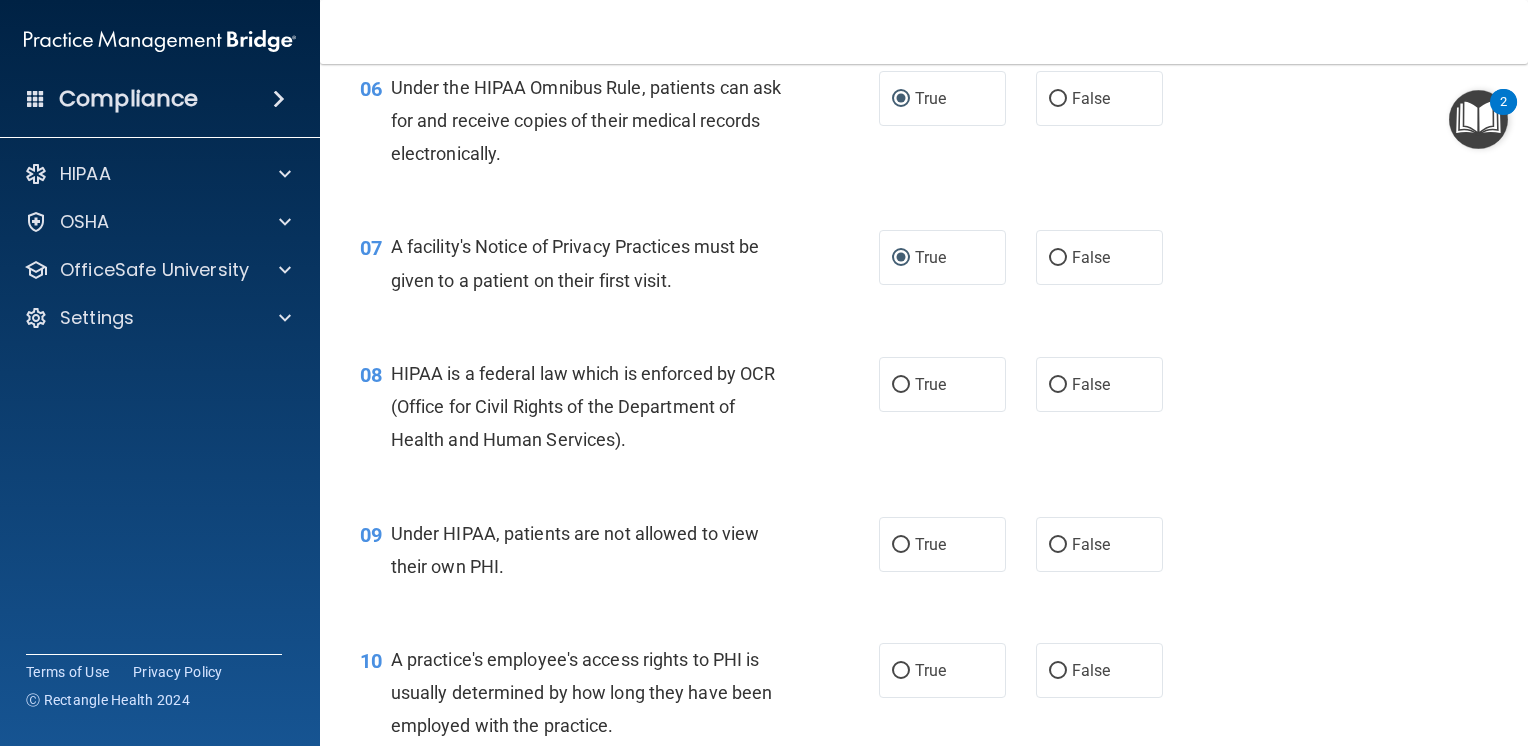 scroll, scrollTop: 1100, scrollLeft: 0, axis: vertical 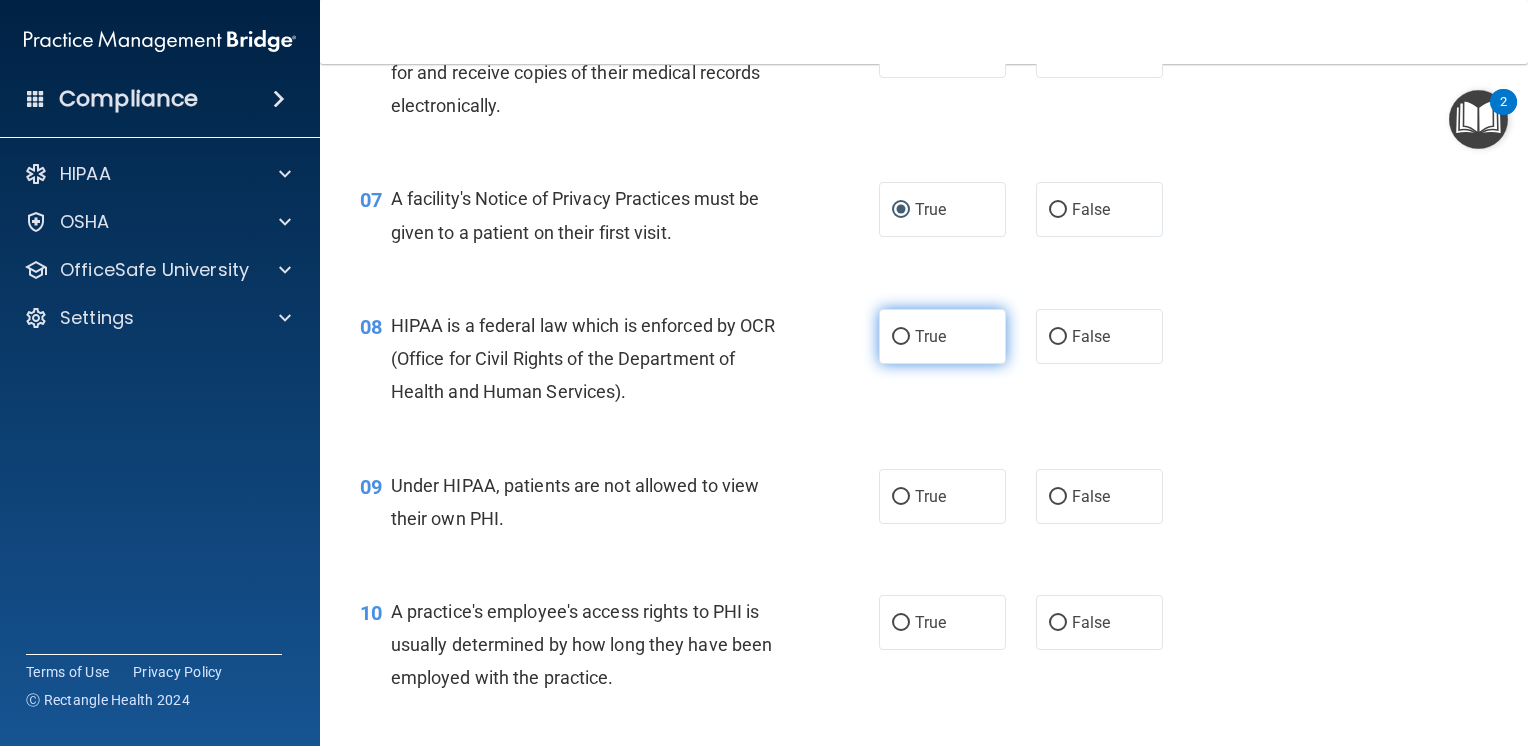 click on "True" at bounding box center (901, 337) 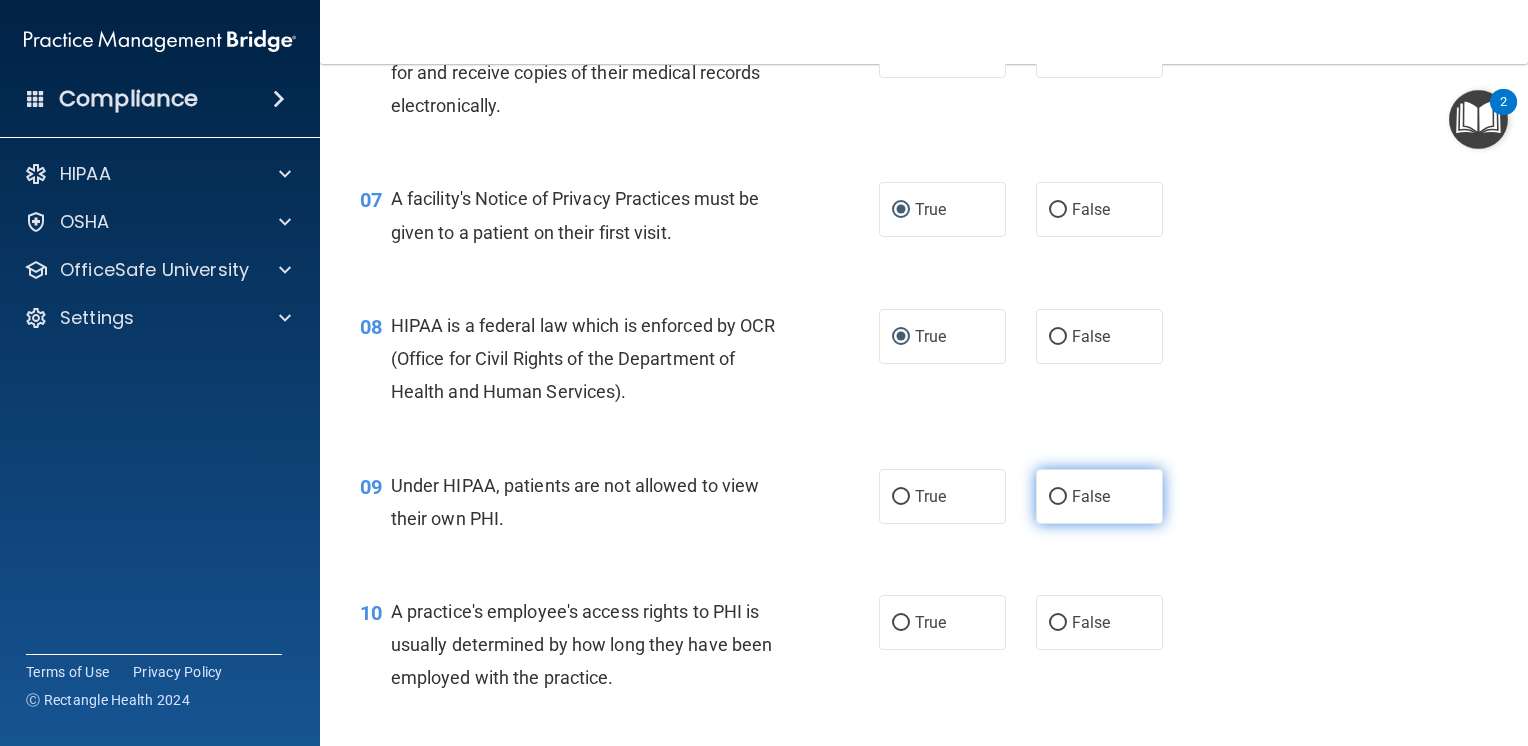 click on "False" at bounding box center [1058, 497] 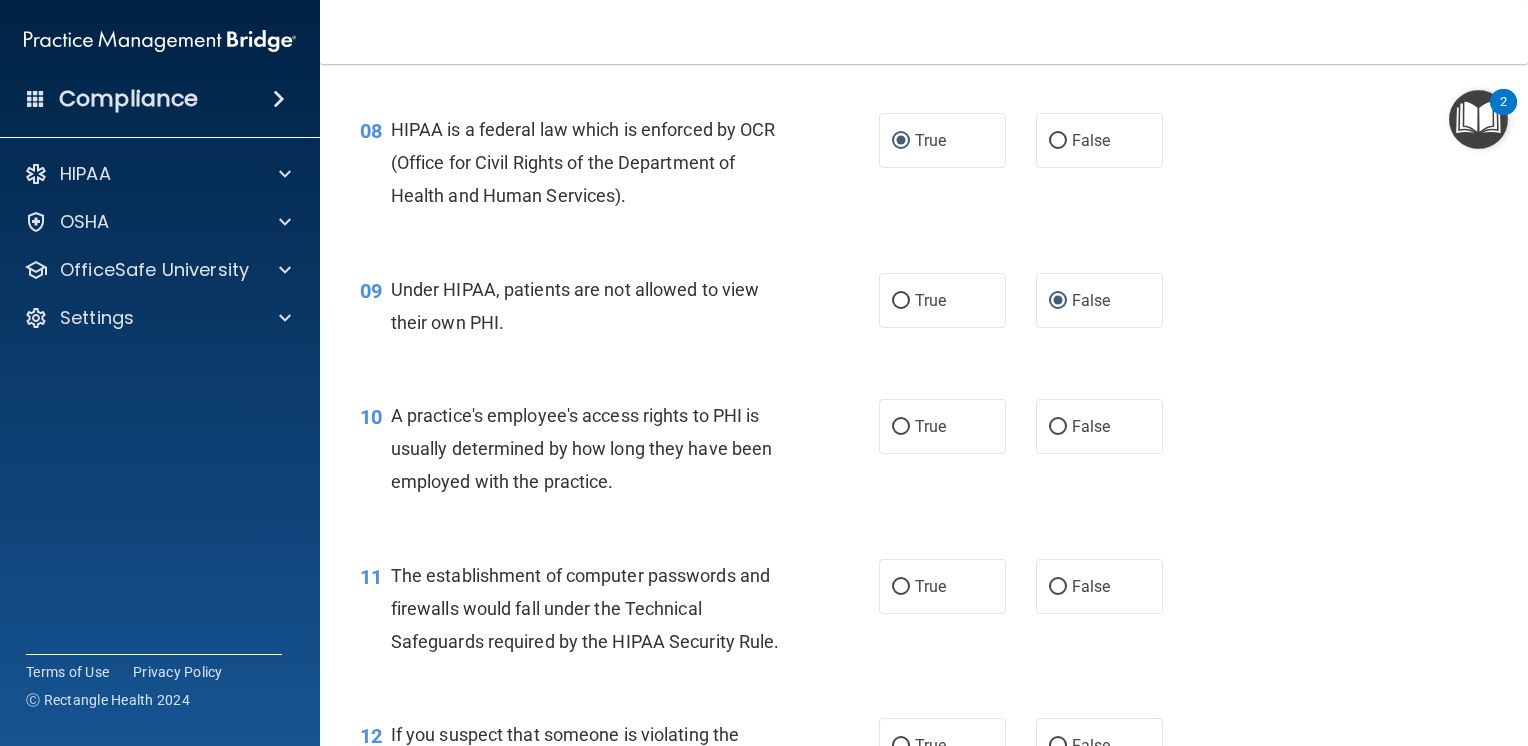 scroll, scrollTop: 1300, scrollLeft: 0, axis: vertical 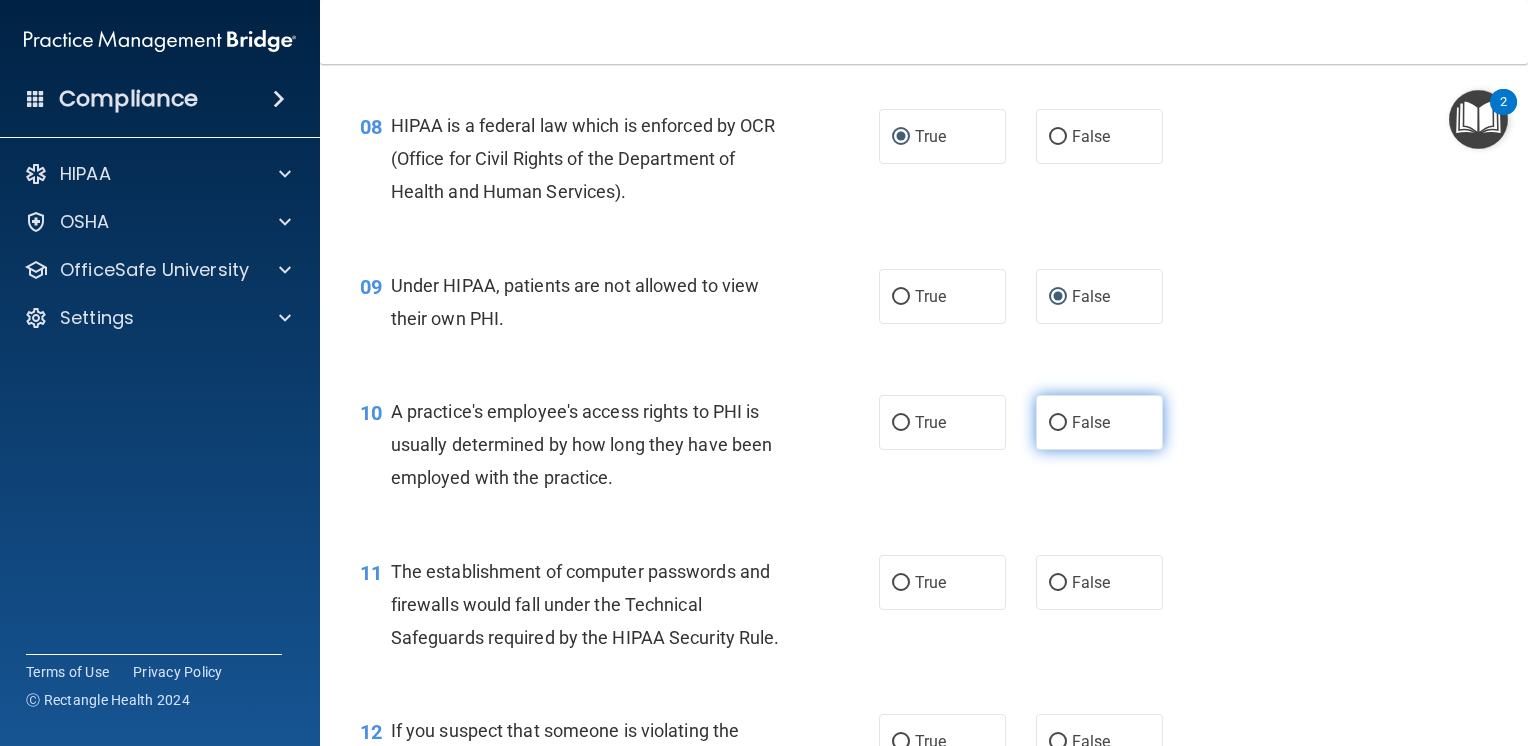 click on "False" at bounding box center (1099, 422) 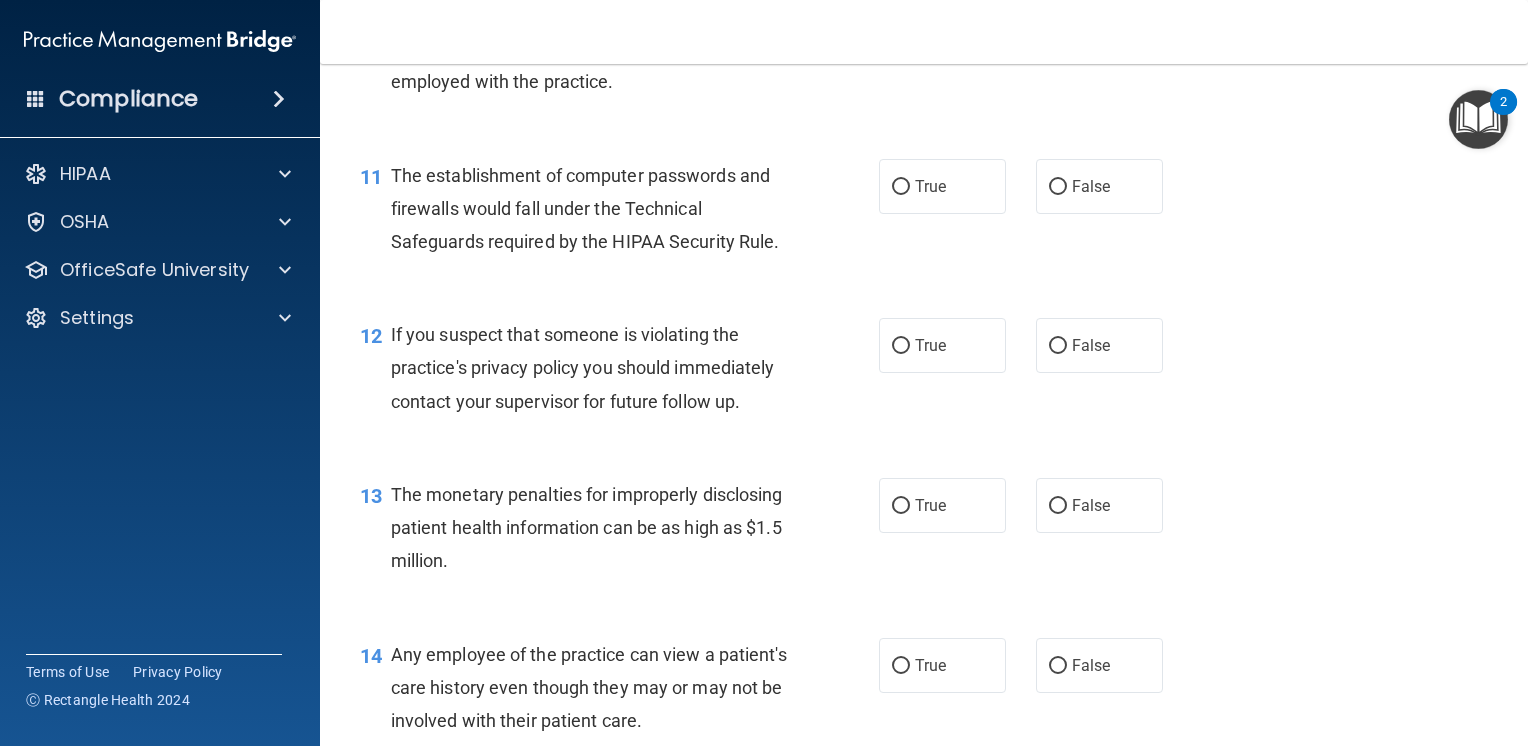 scroll, scrollTop: 1700, scrollLeft: 0, axis: vertical 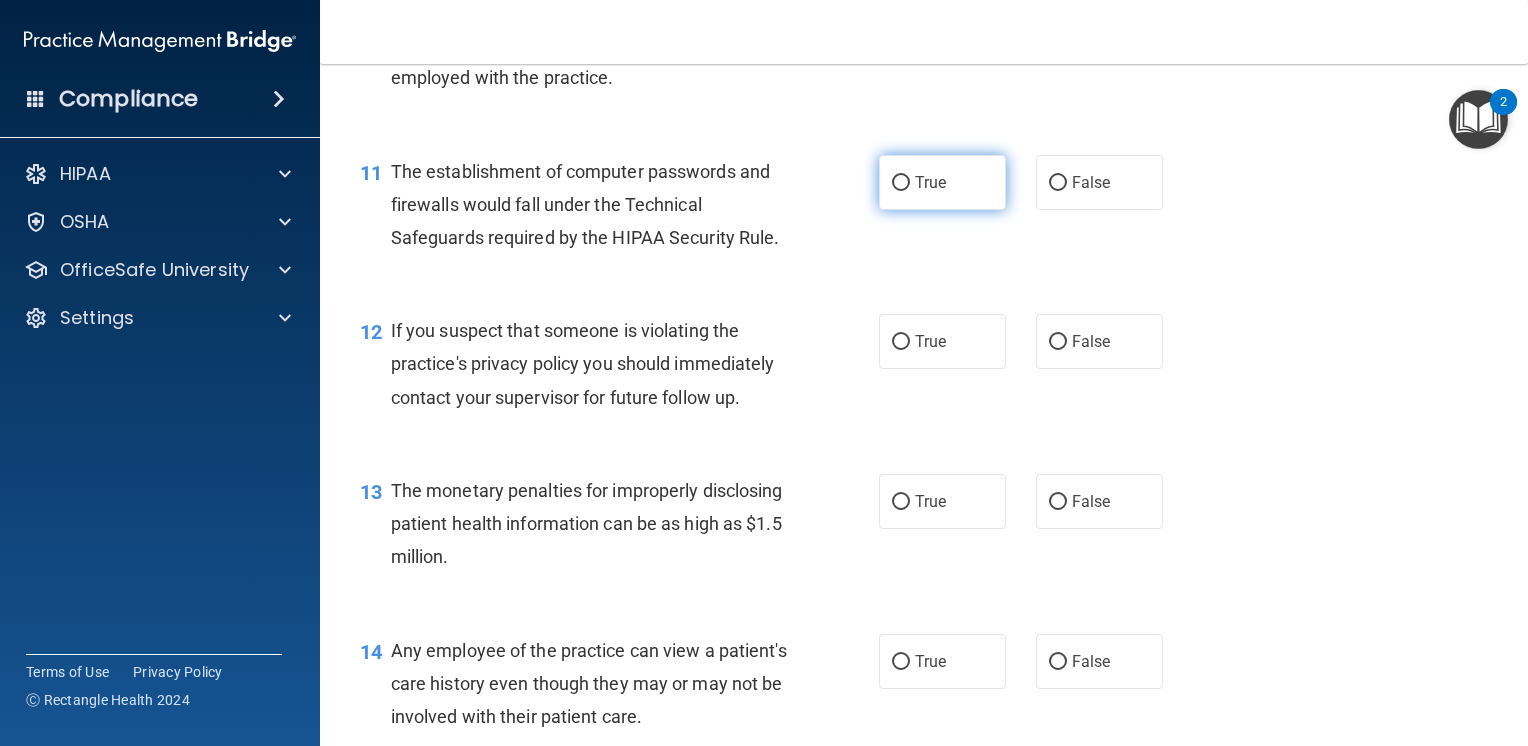 click on "True" at bounding box center [942, 182] 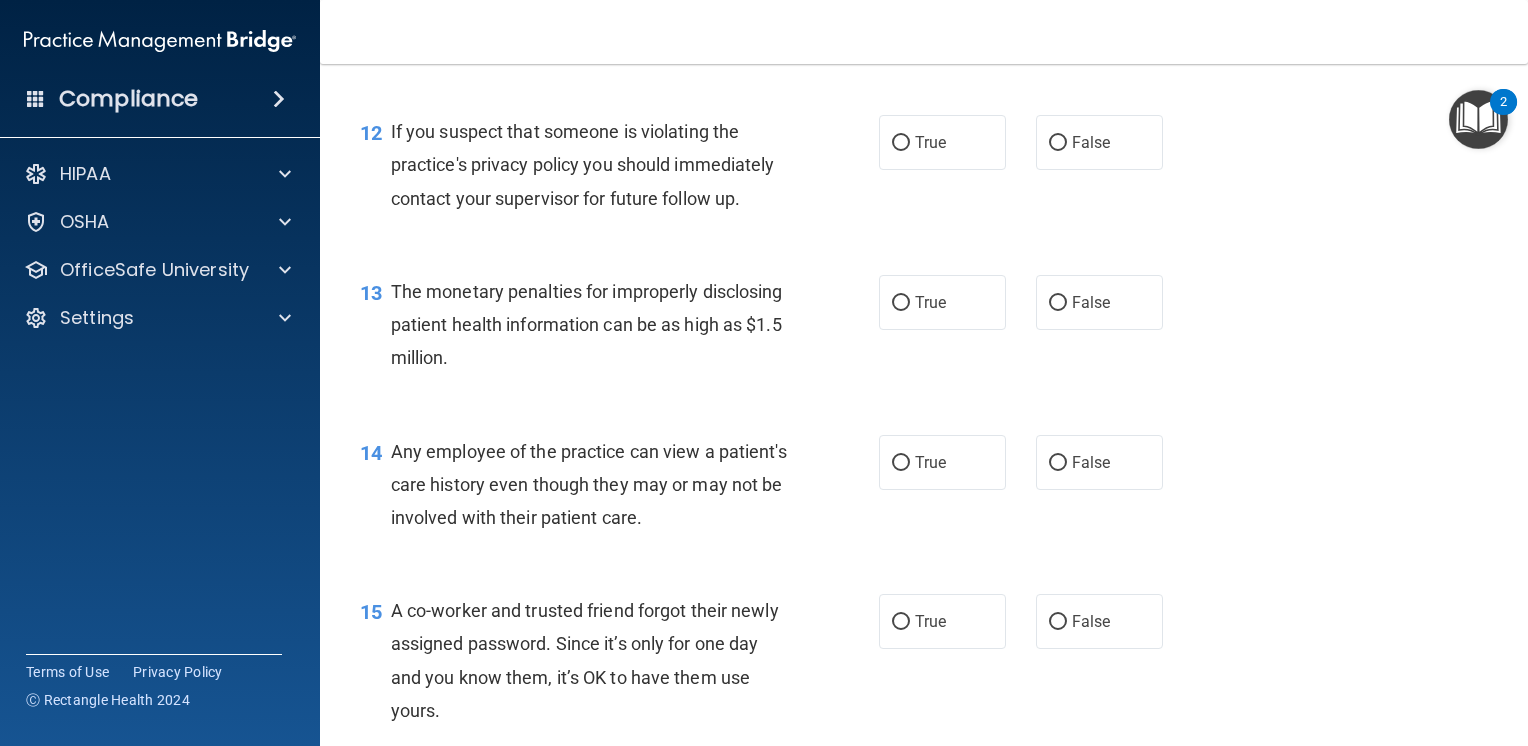 scroll, scrollTop: 1900, scrollLeft: 0, axis: vertical 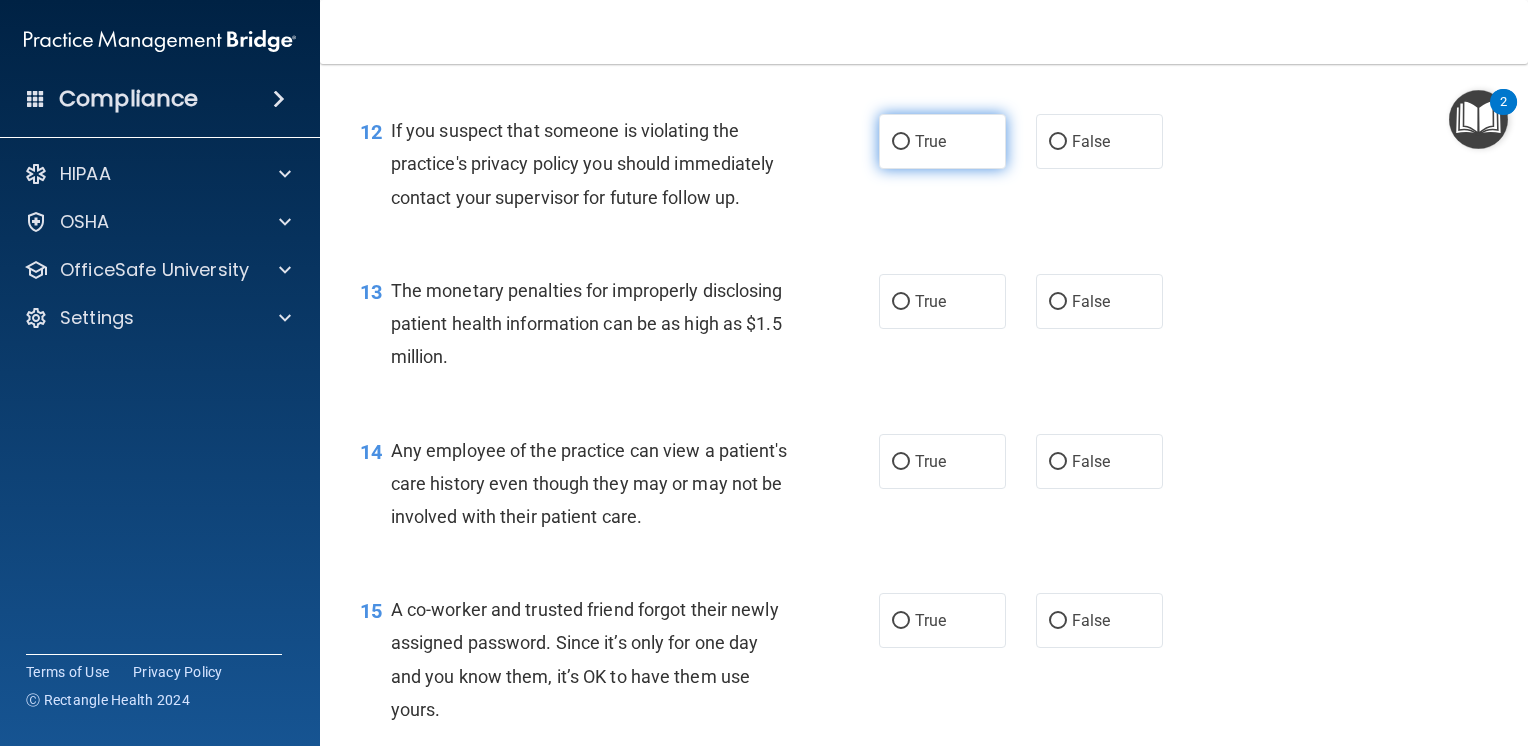 click on "True" at bounding box center [942, 141] 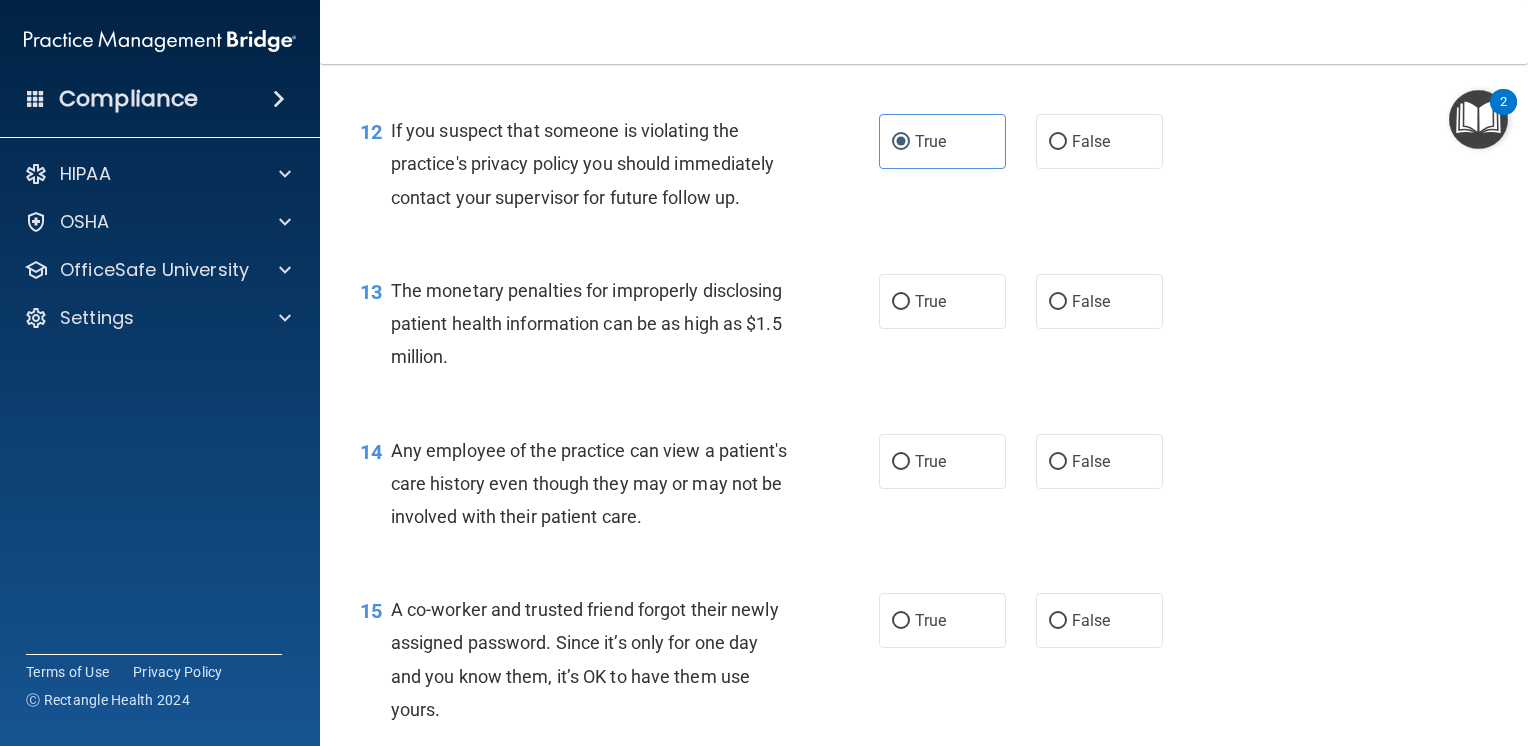 scroll, scrollTop: 2000, scrollLeft: 0, axis: vertical 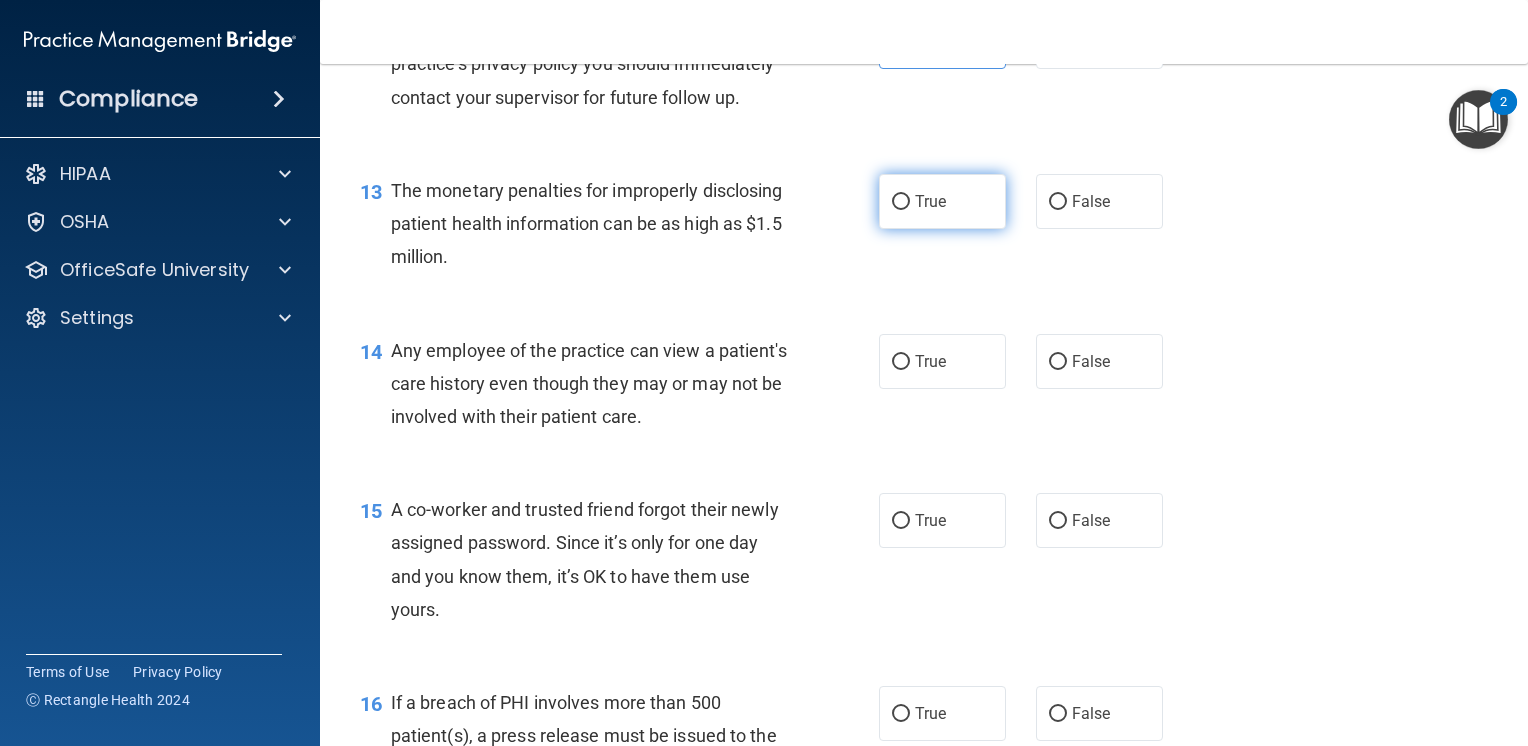click on "True" at bounding box center (901, 202) 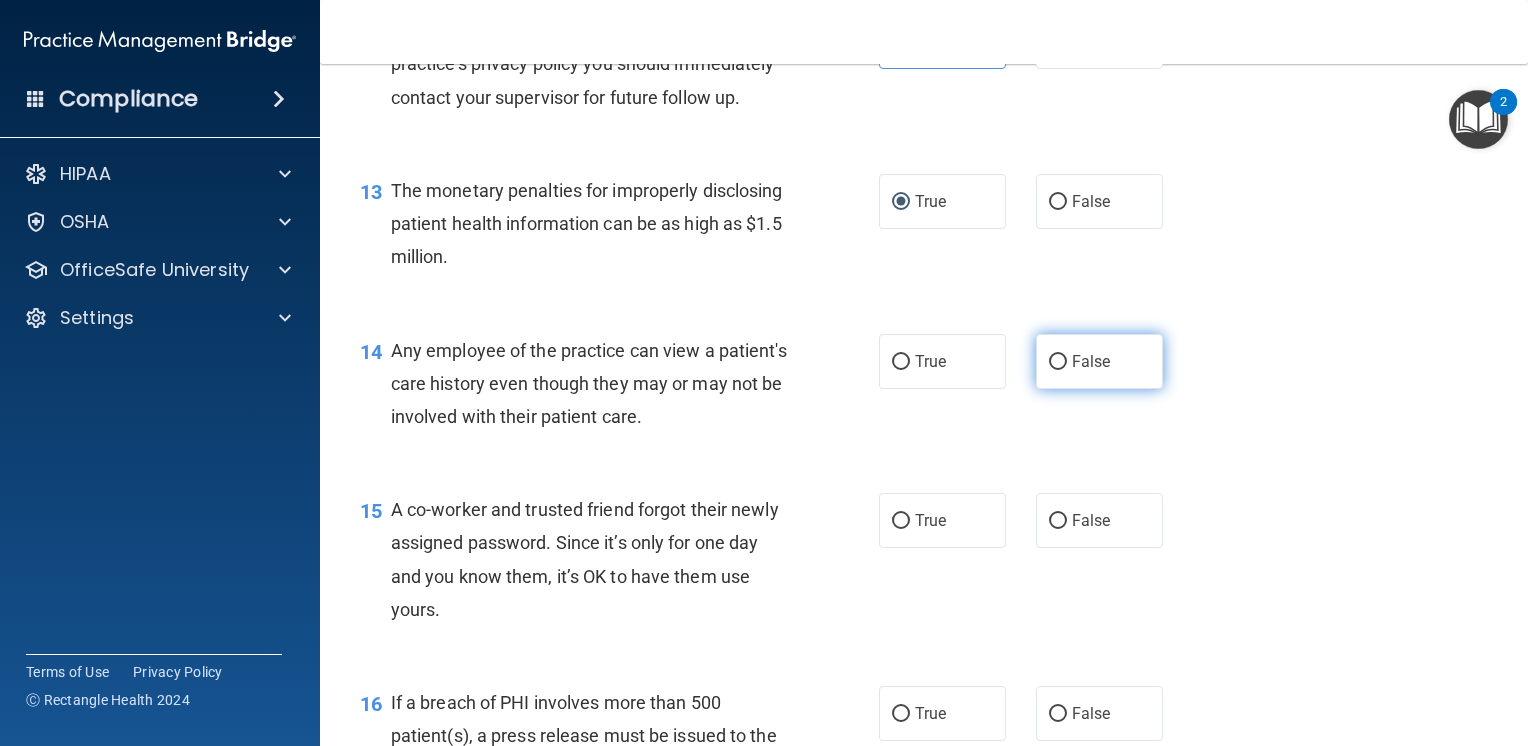 click on "False" at bounding box center (1058, 362) 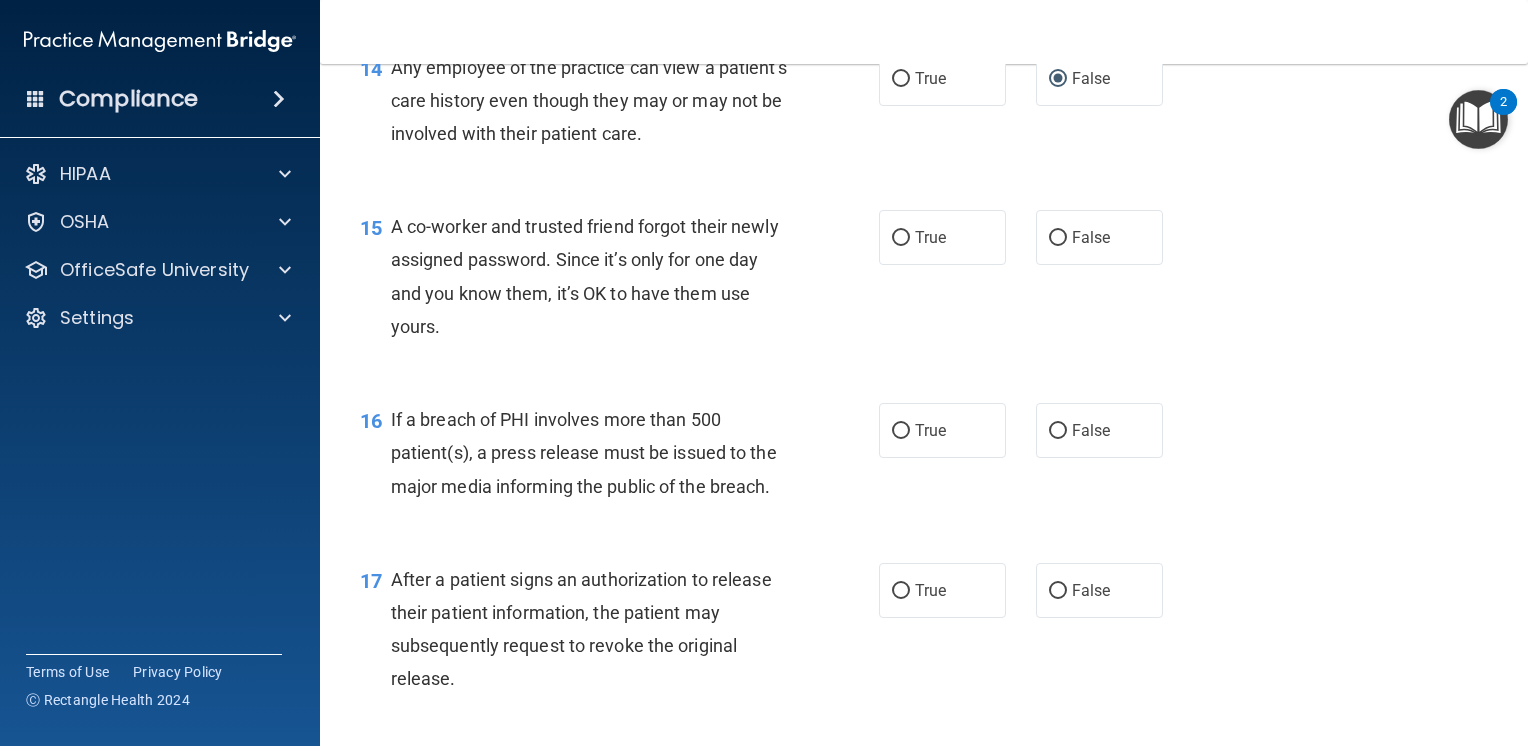 scroll, scrollTop: 2300, scrollLeft: 0, axis: vertical 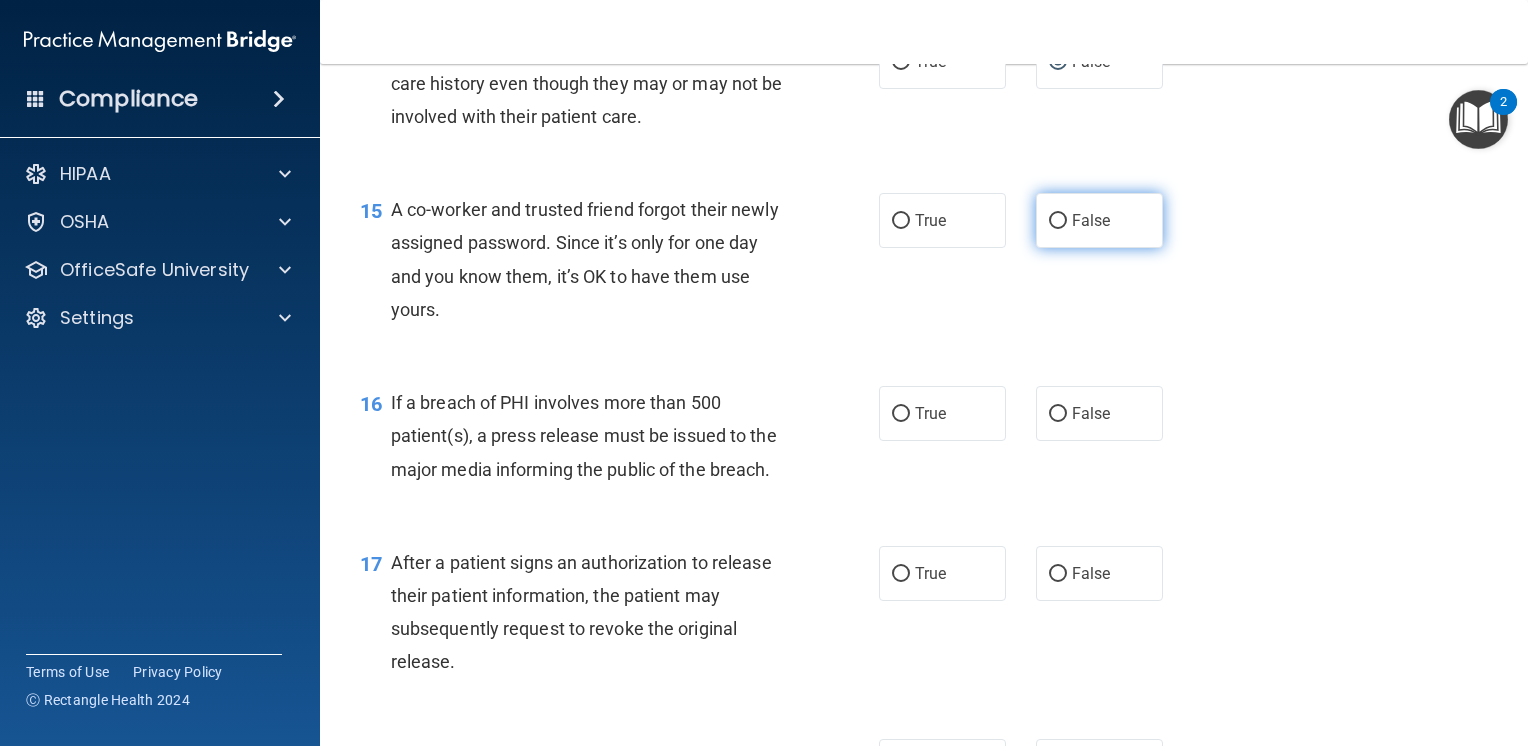 click on "False" at bounding box center [1058, 221] 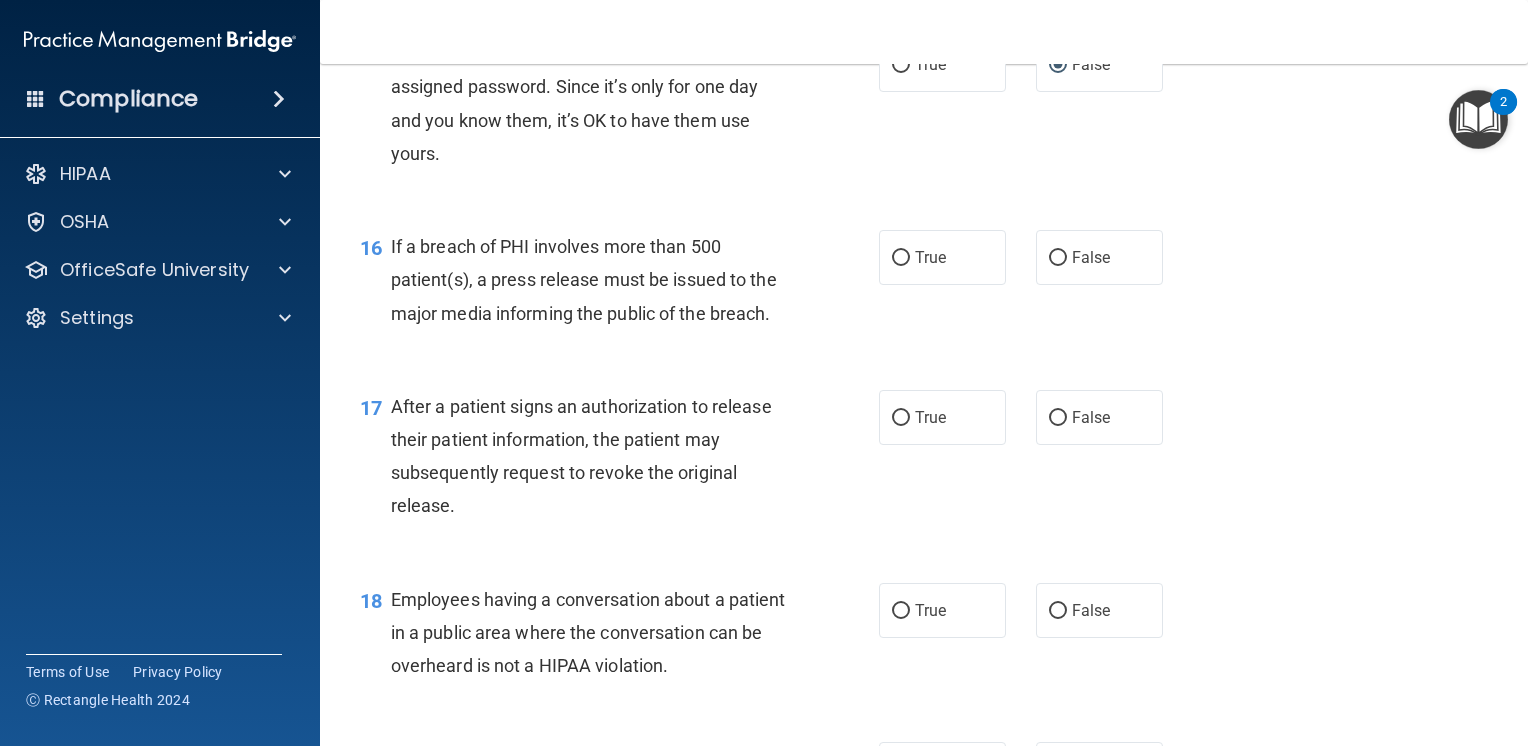 scroll, scrollTop: 2500, scrollLeft: 0, axis: vertical 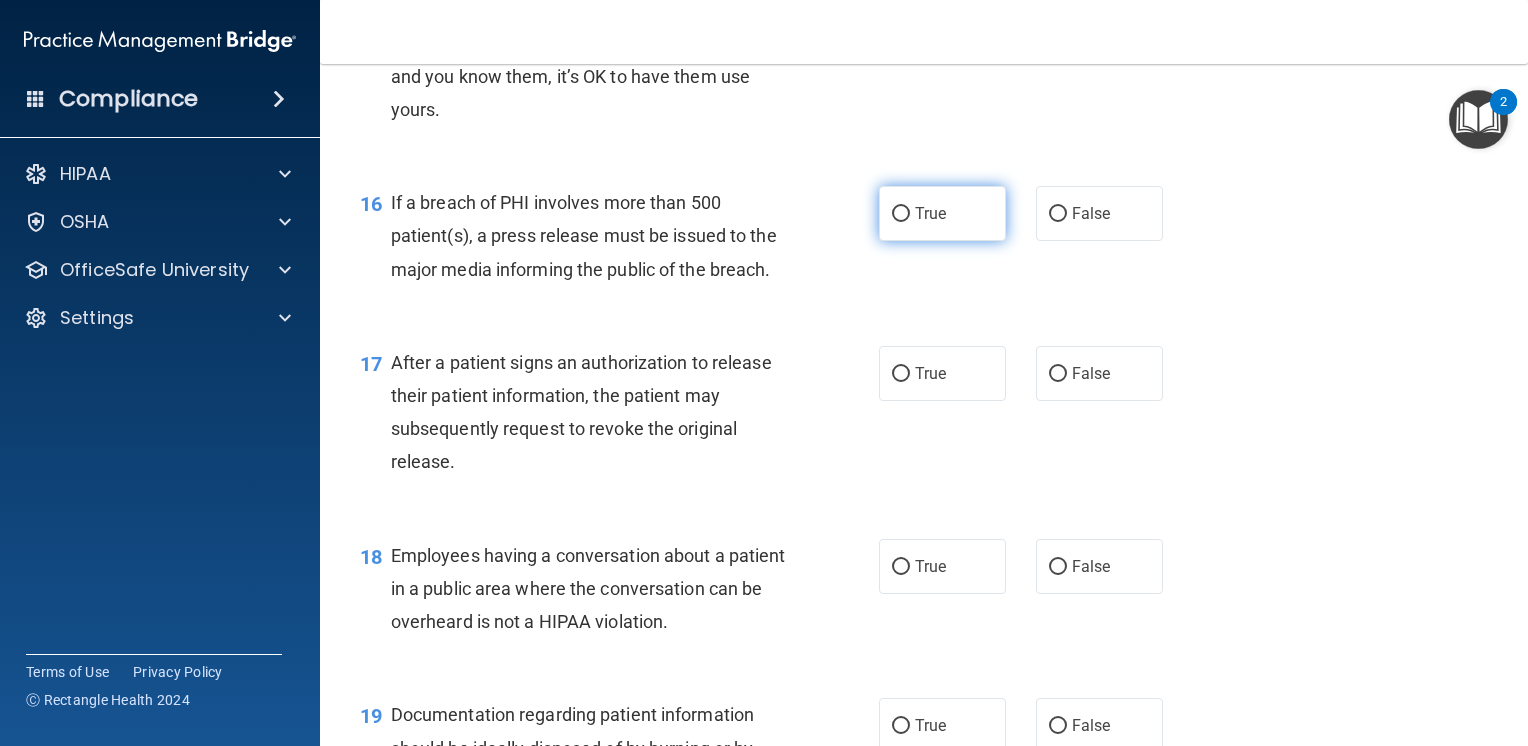 click on "True" at bounding box center [942, 213] 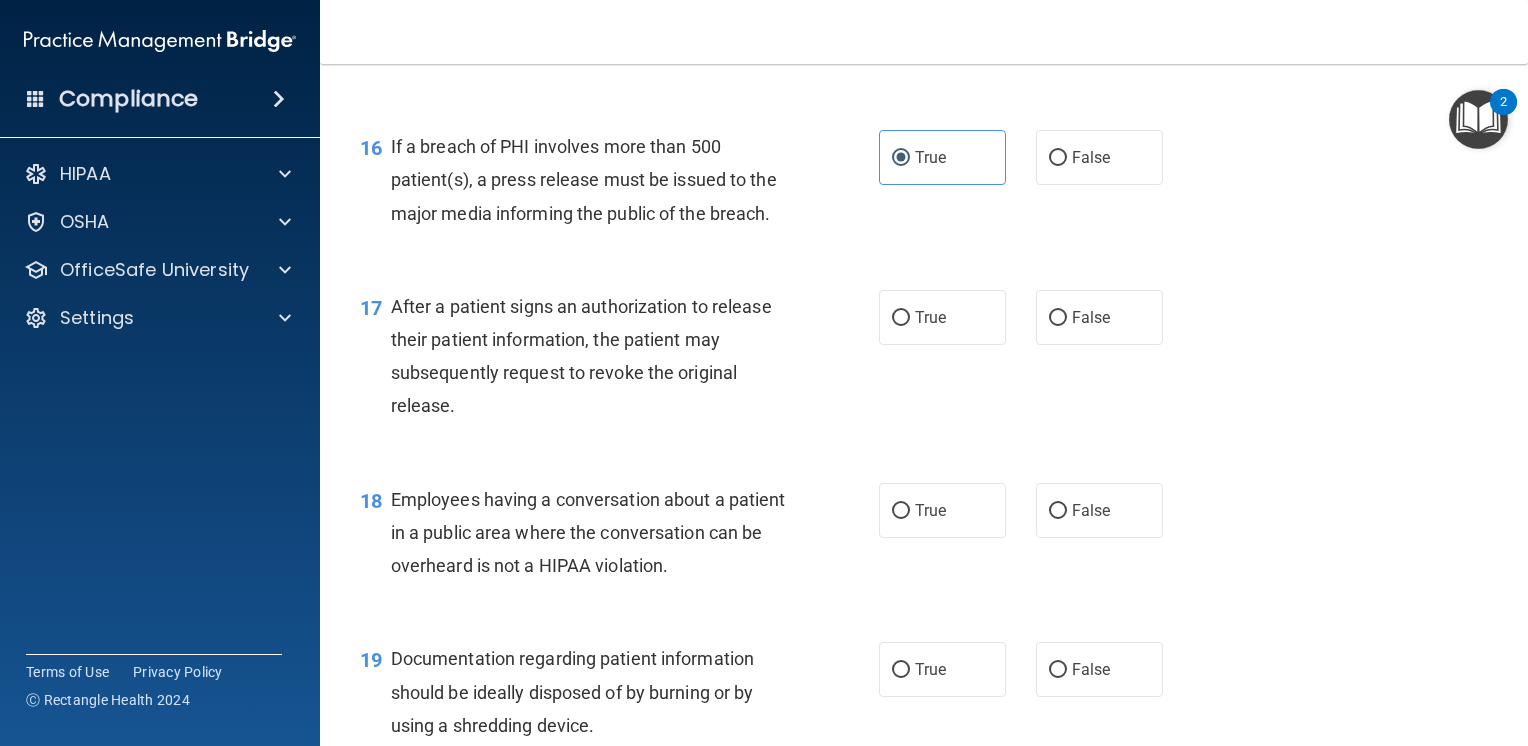 scroll, scrollTop: 2600, scrollLeft: 0, axis: vertical 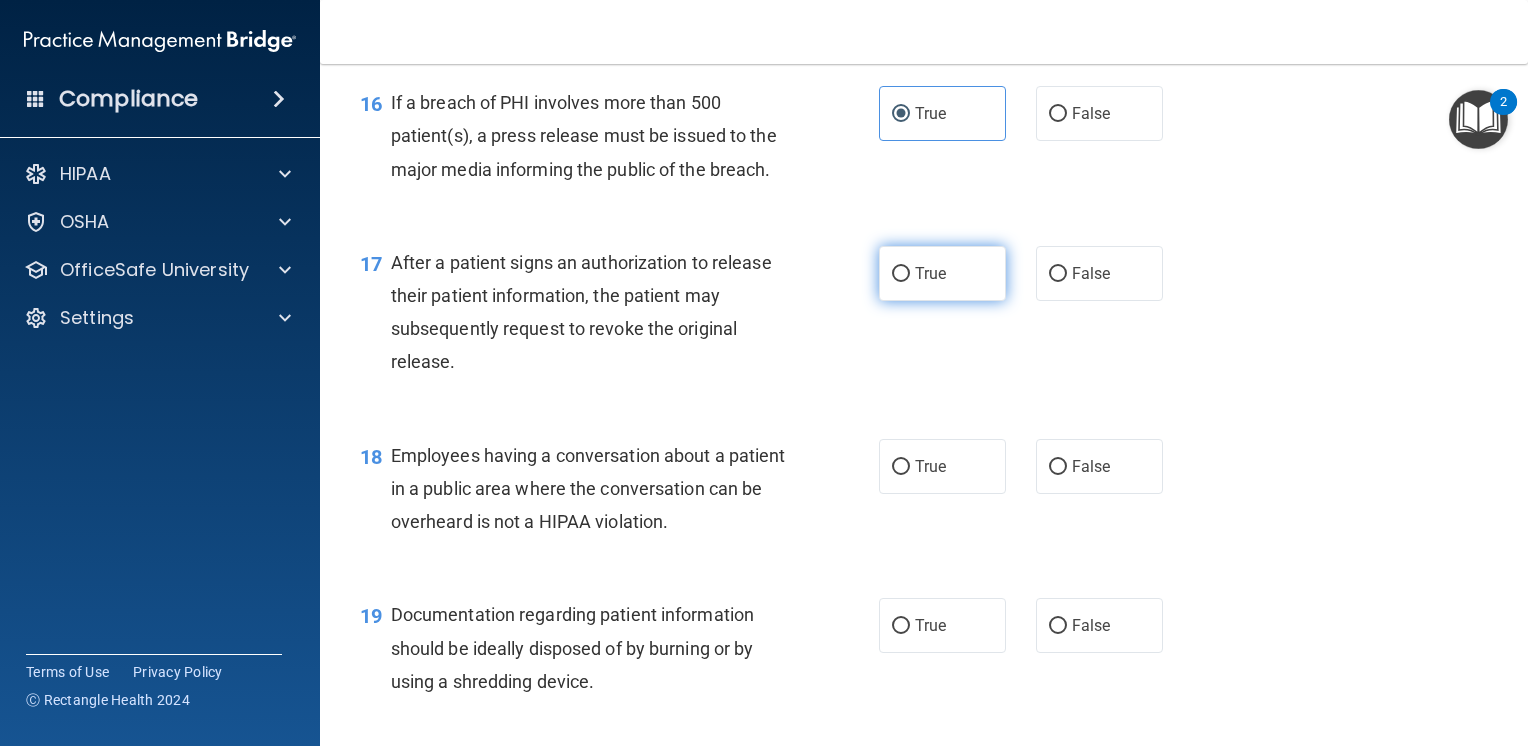 click on "True" at bounding box center [901, 274] 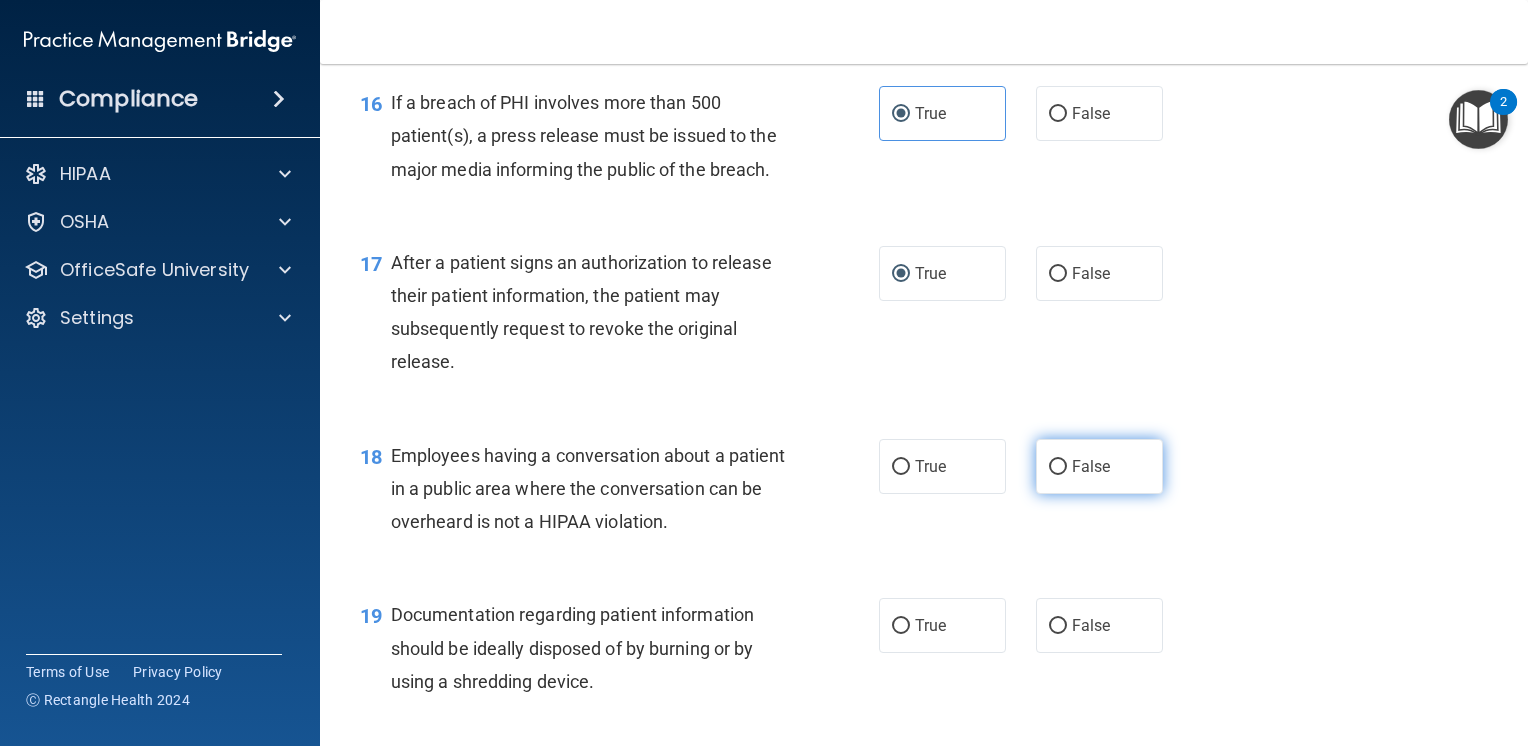 click on "False" at bounding box center [1058, 467] 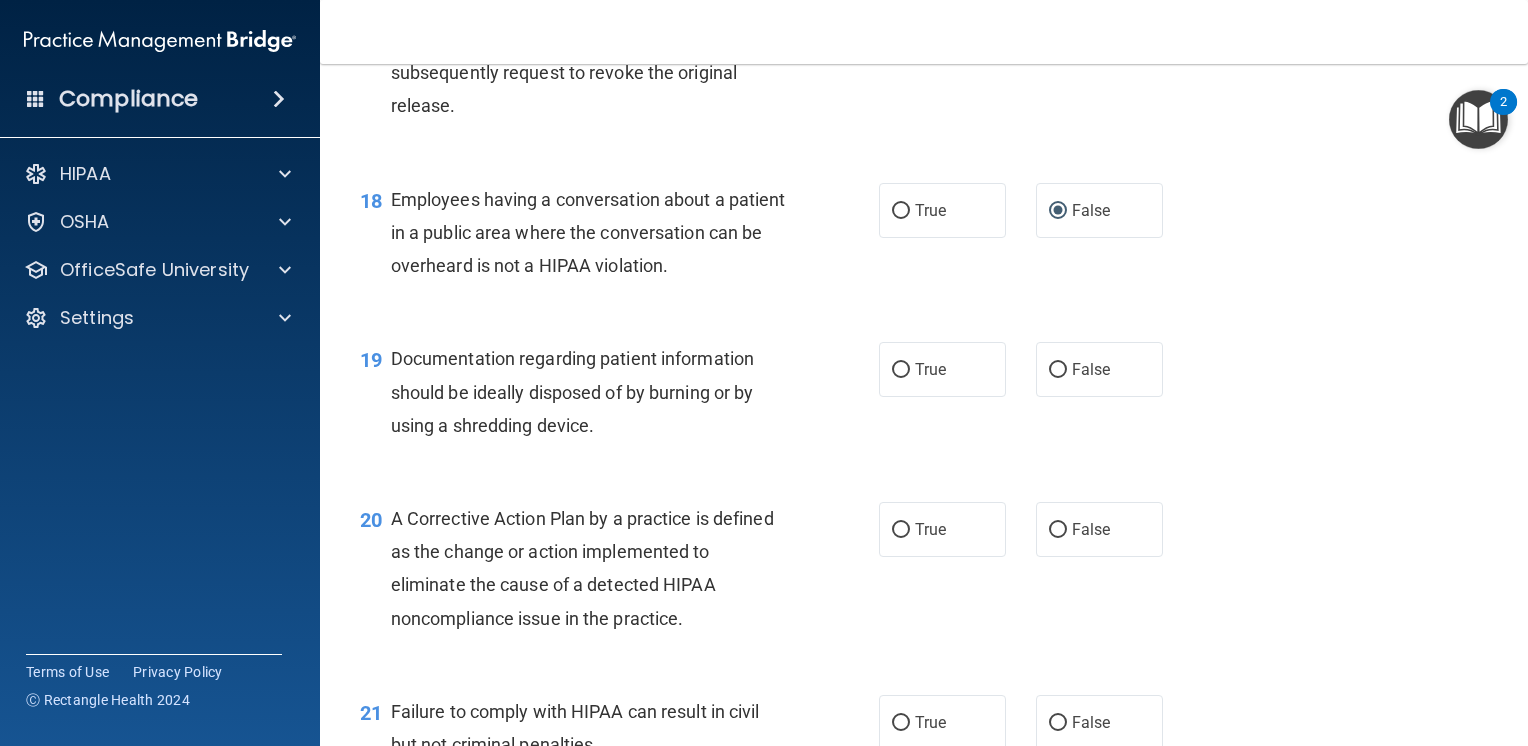 scroll, scrollTop: 2900, scrollLeft: 0, axis: vertical 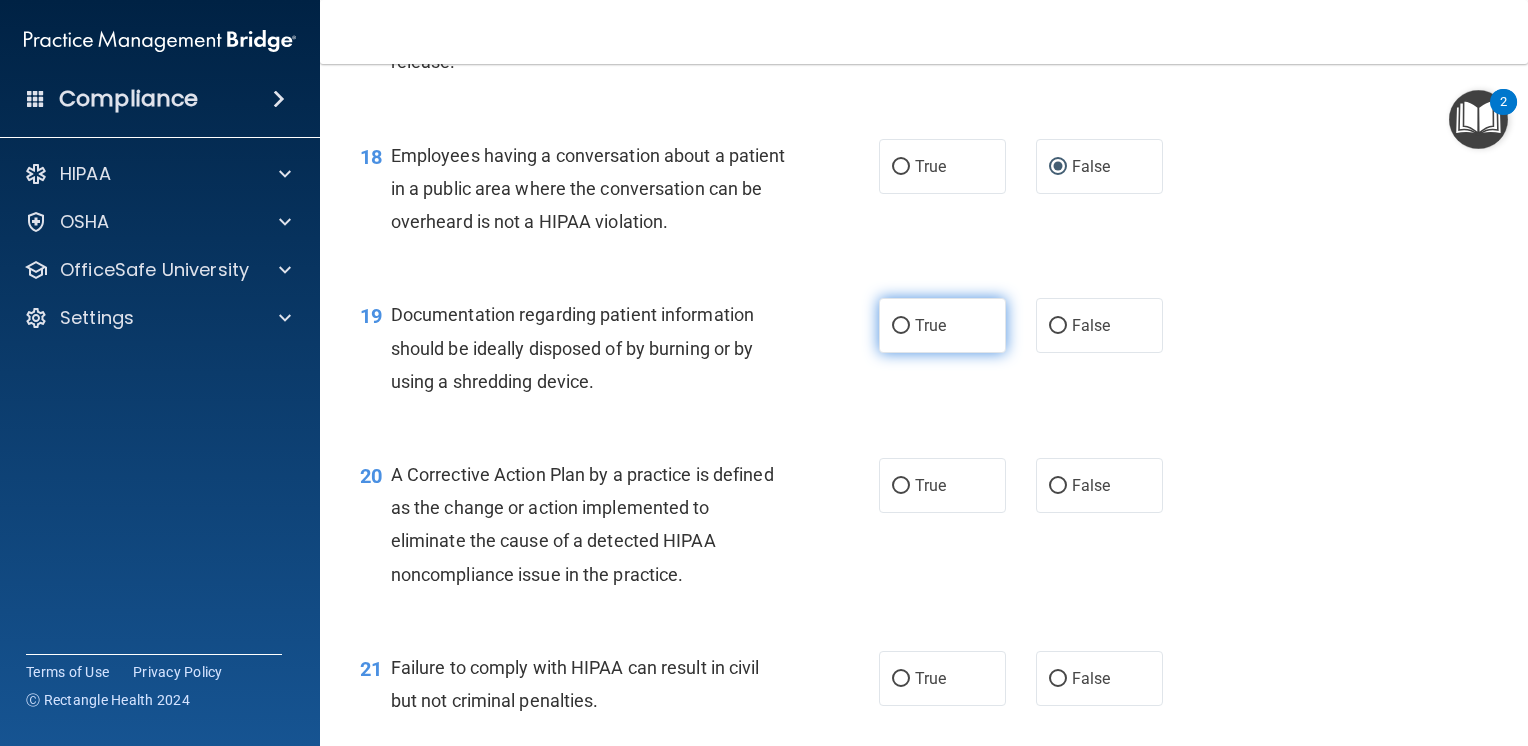 click on "True" at bounding box center (901, 326) 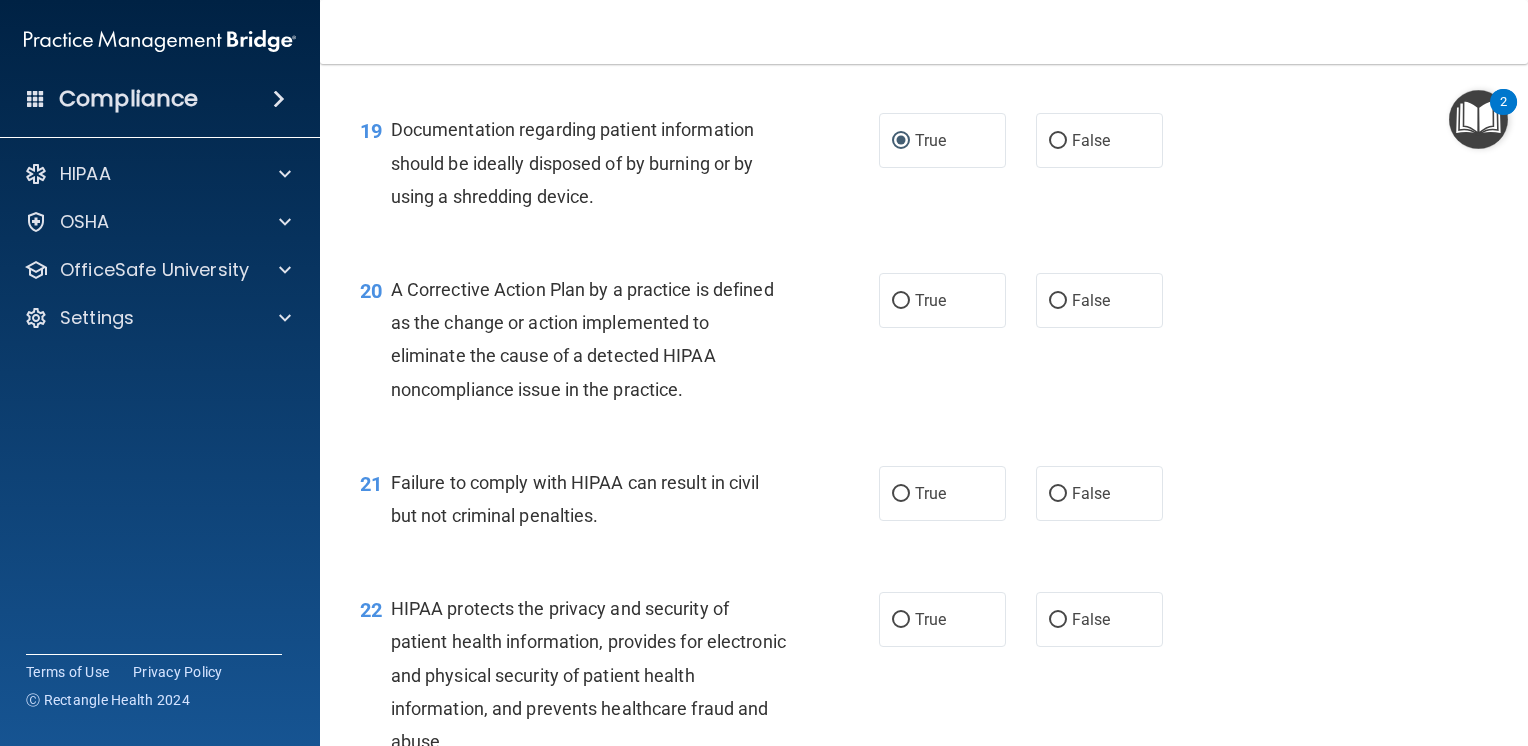 scroll, scrollTop: 3100, scrollLeft: 0, axis: vertical 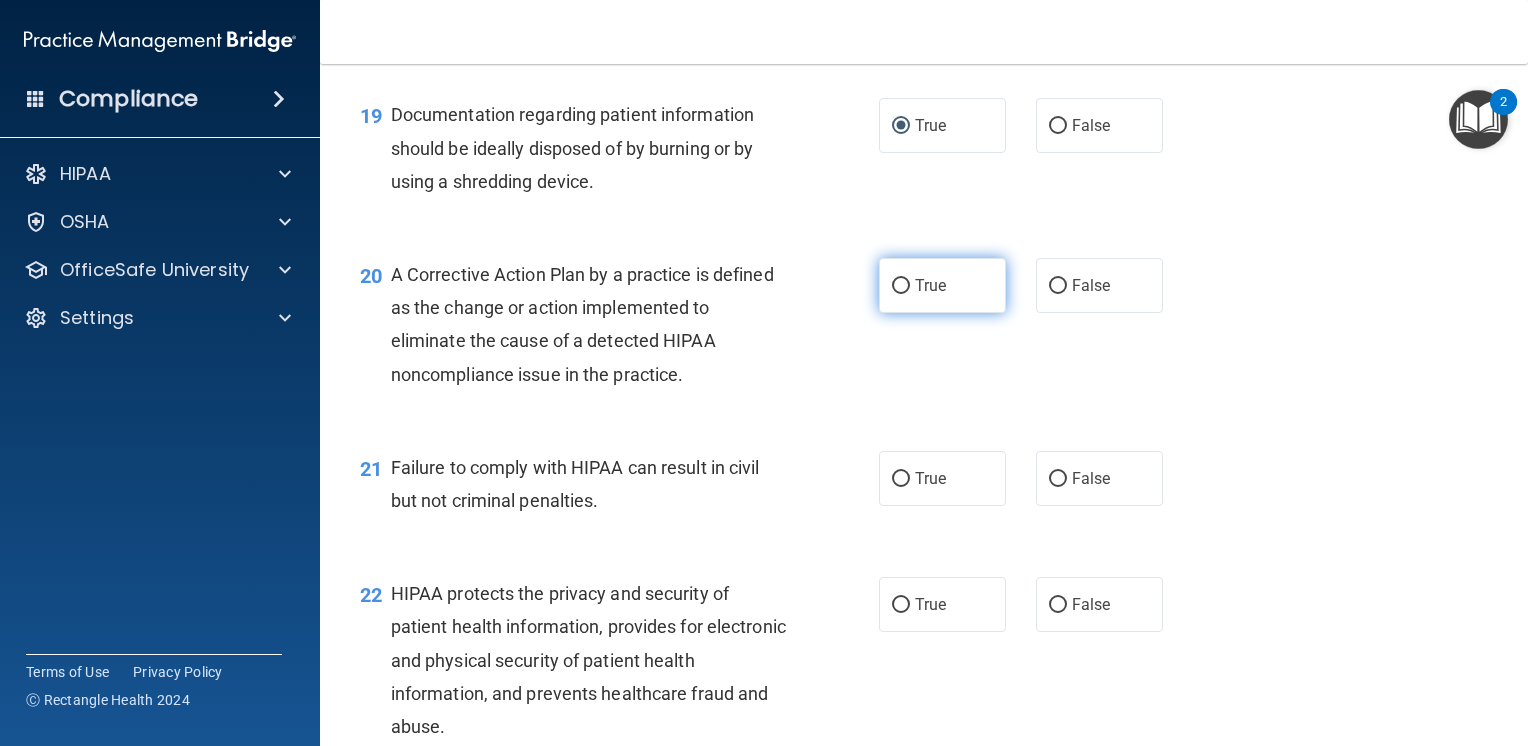 click on "True" at bounding box center (901, 286) 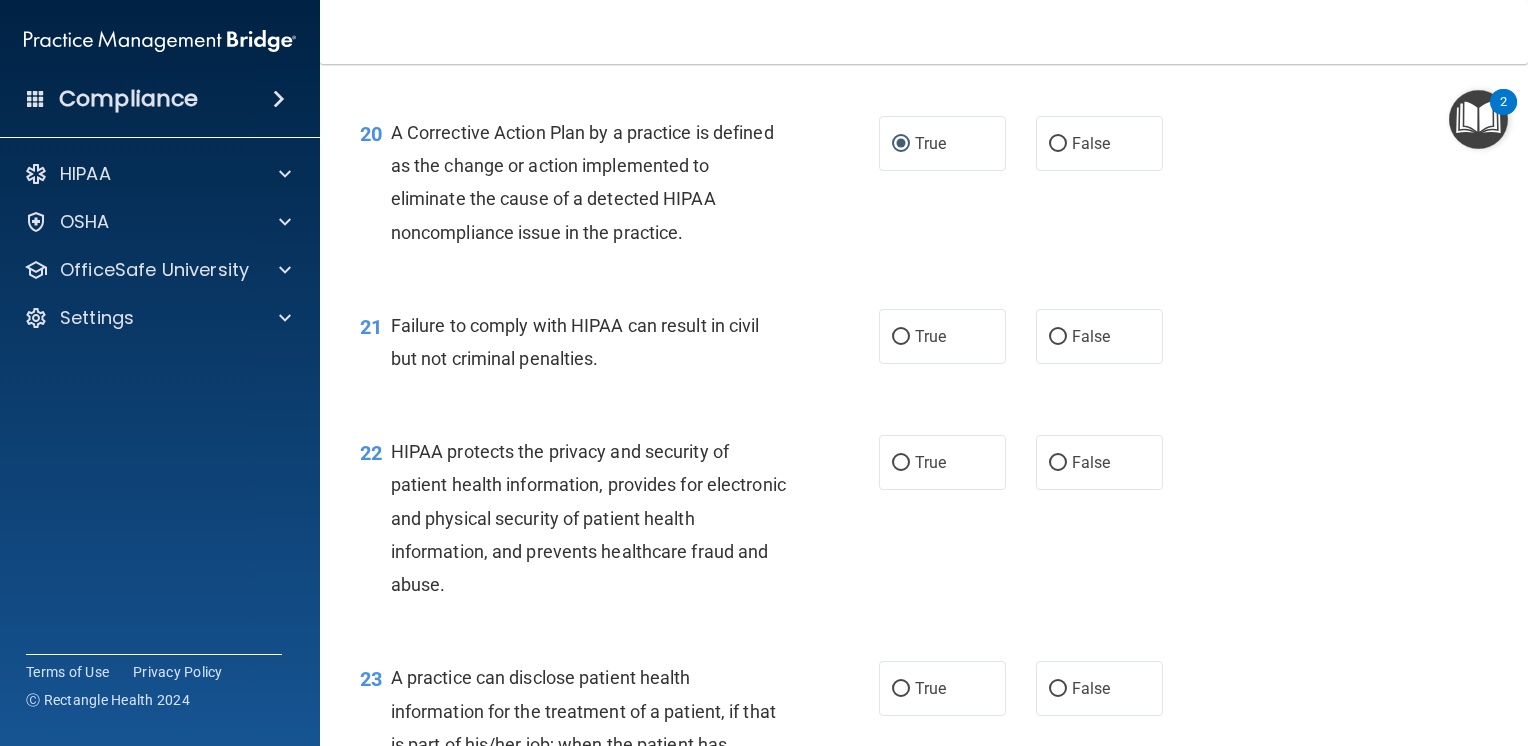 scroll, scrollTop: 3300, scrollLeft: 0, axis: vertical 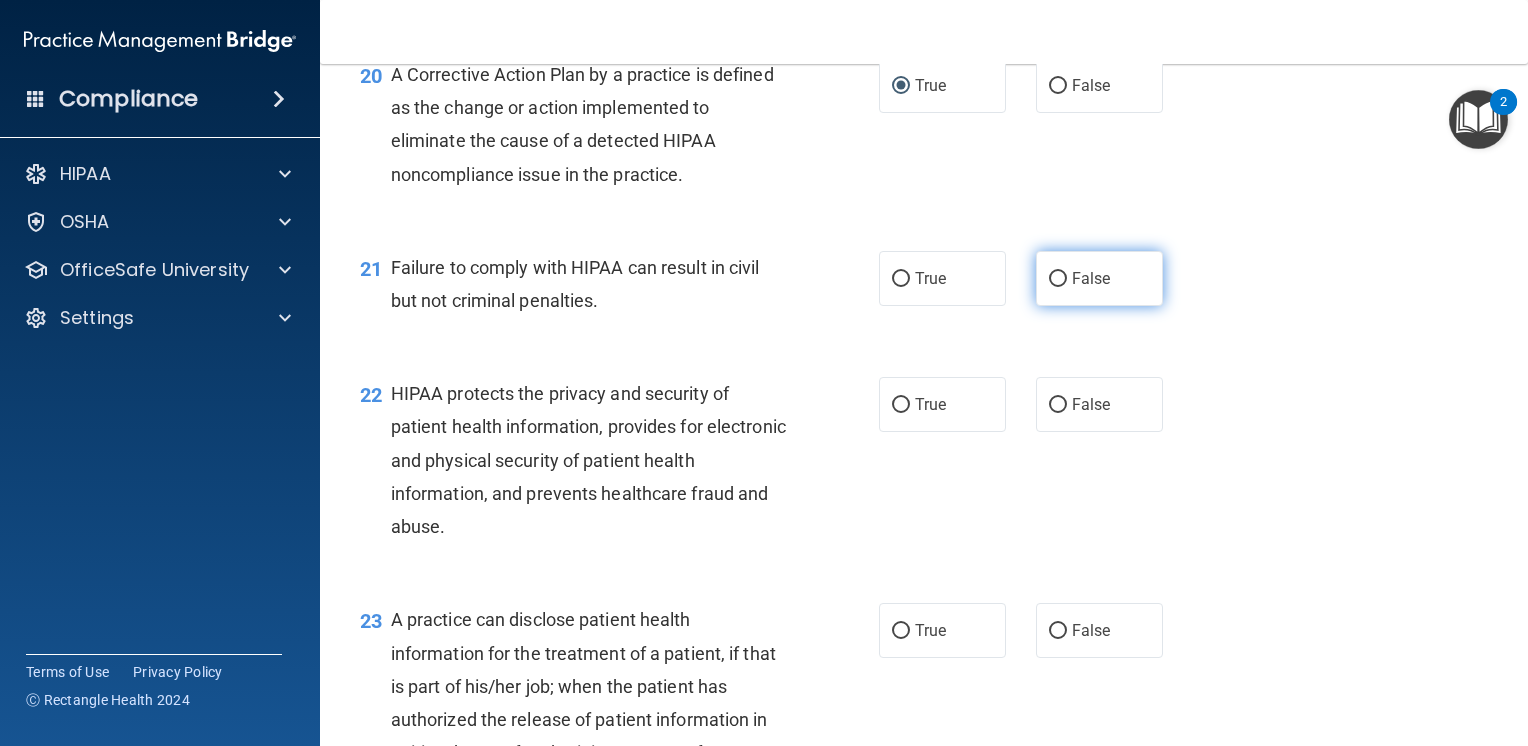 click on "False" at bounding box center [1058, 279] 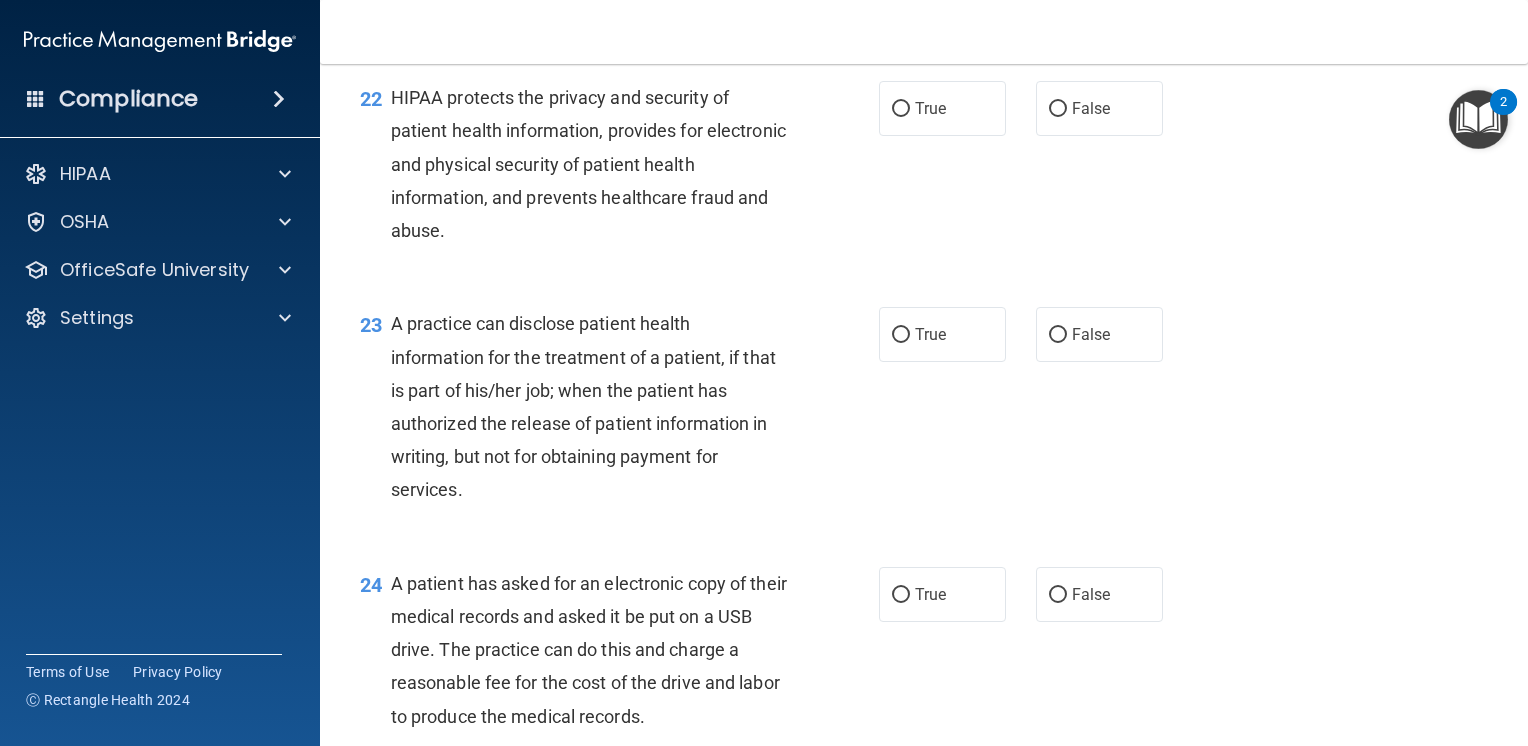 scroll, scrollTop: 3600, scrollLeft: 0, axis: vertical 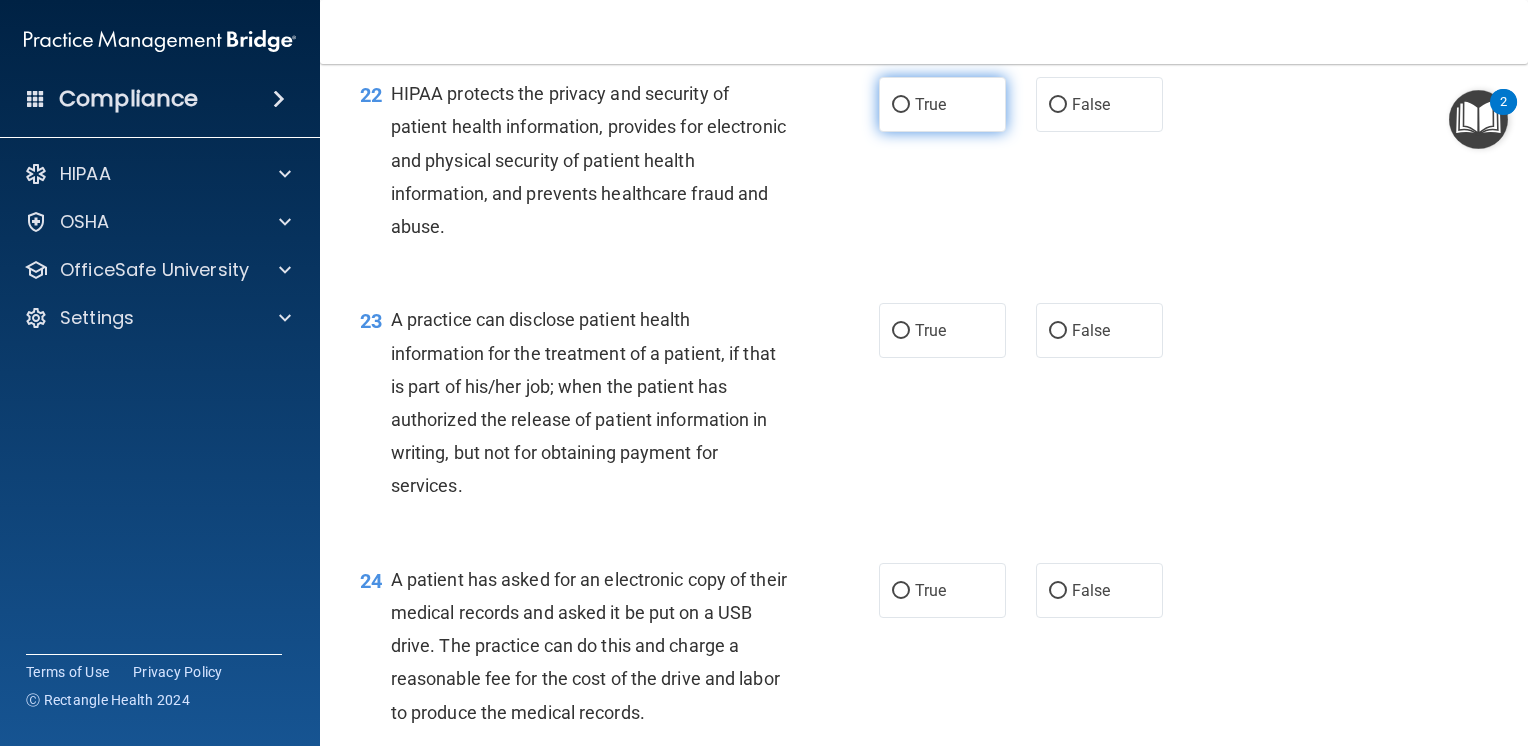 click on "True" at bounding box center [901, 105] 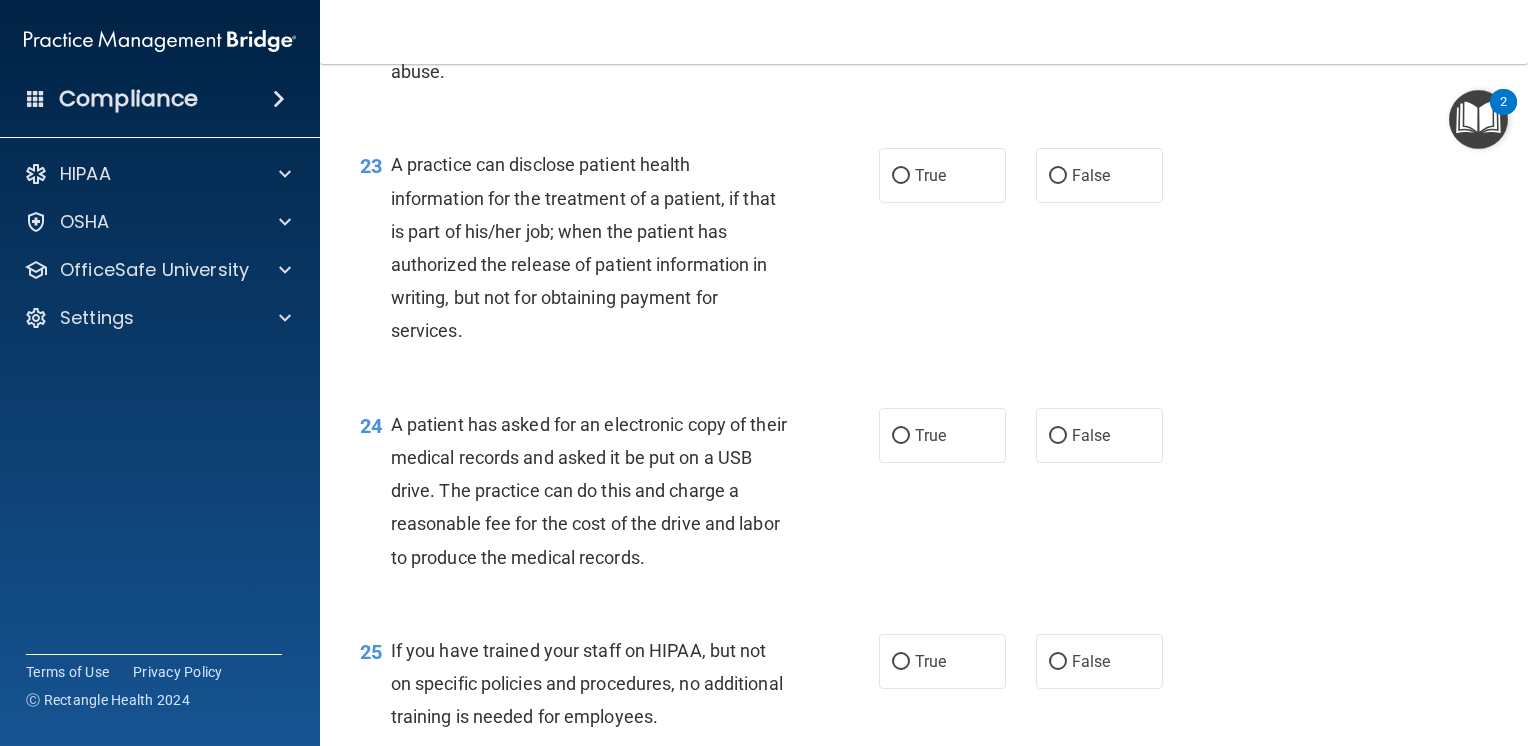 scroll, scrollTop: 3800, scrollLeft: 0, axis: vertical 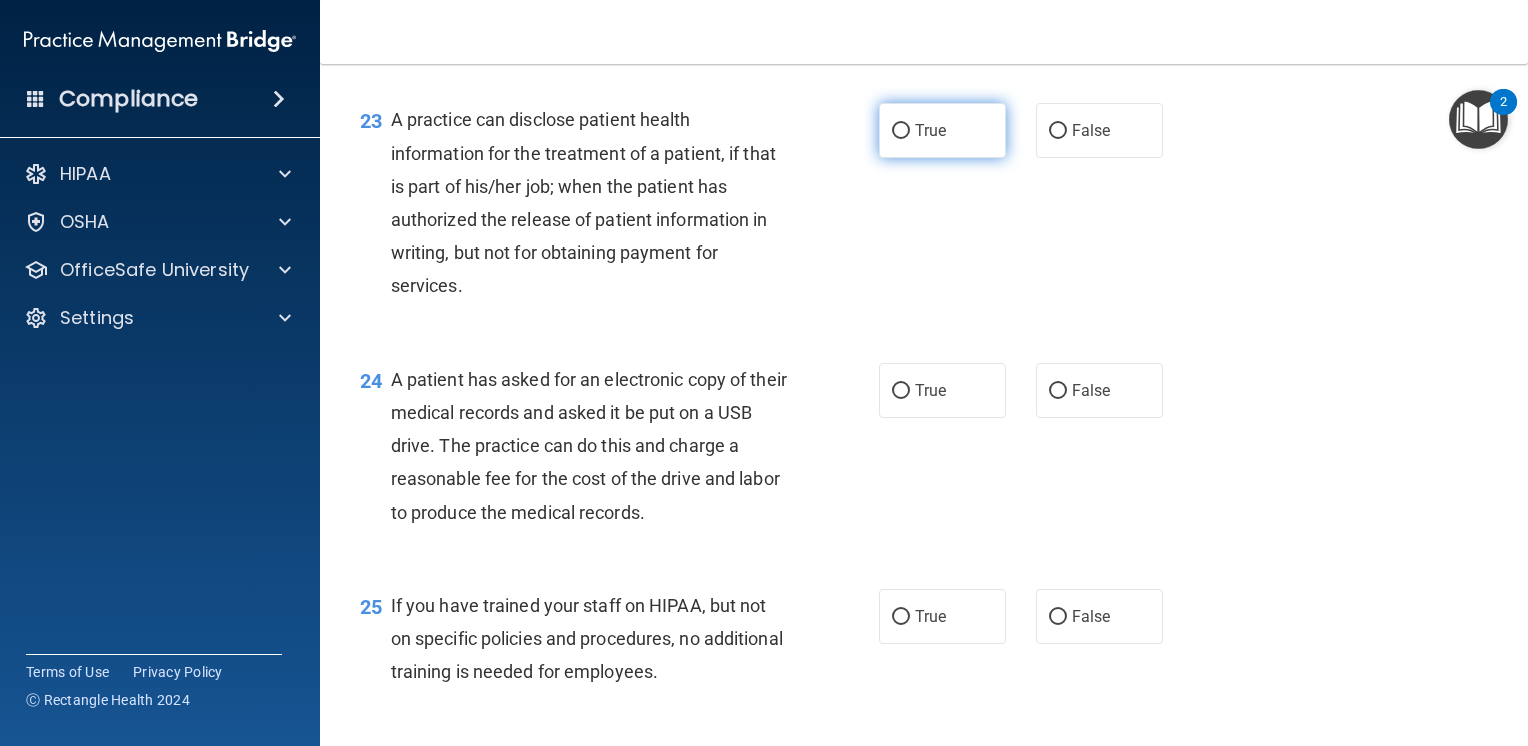 click on "True" at bounding box center (901, 131) 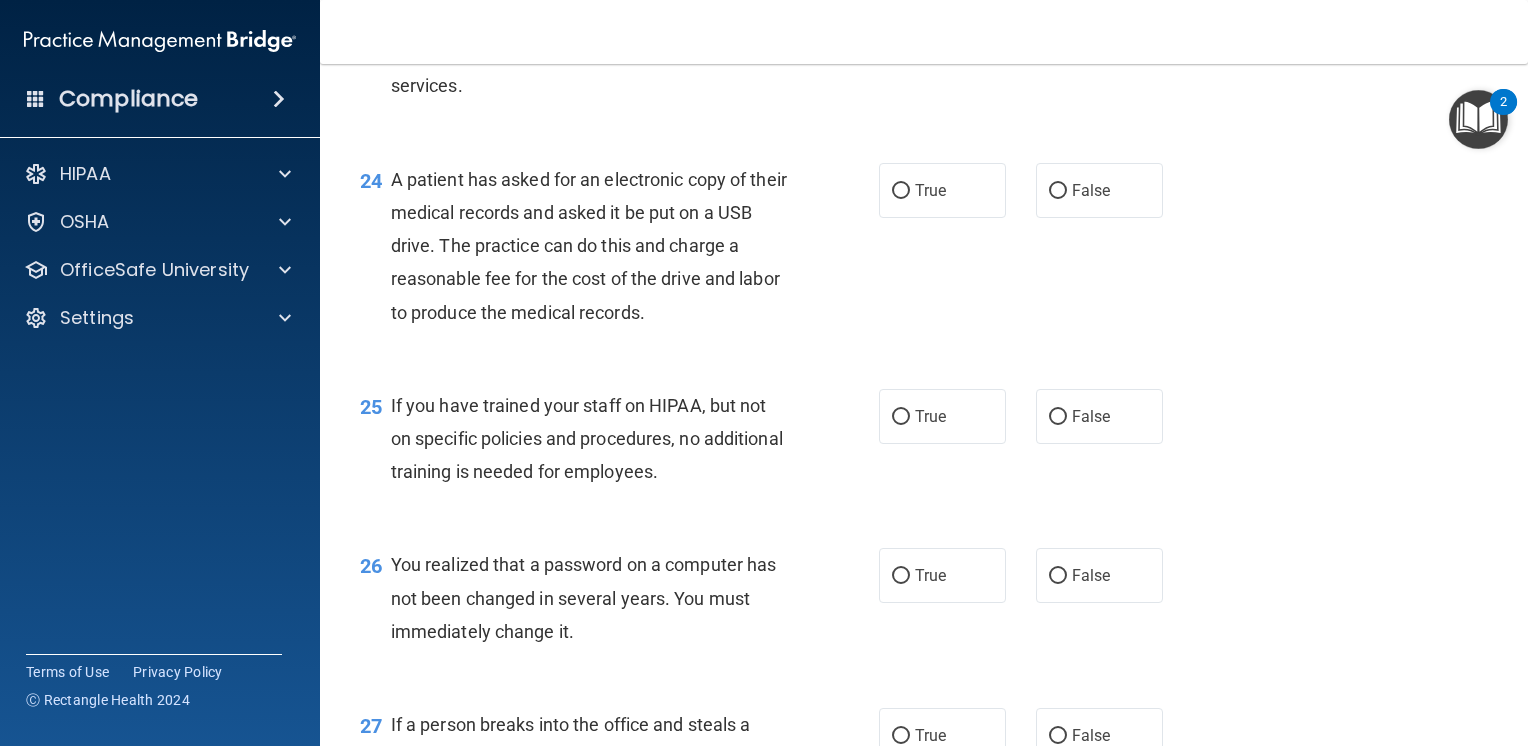 scroll, scrollTop: 4100, scrollLeft: 0, axis: vertical 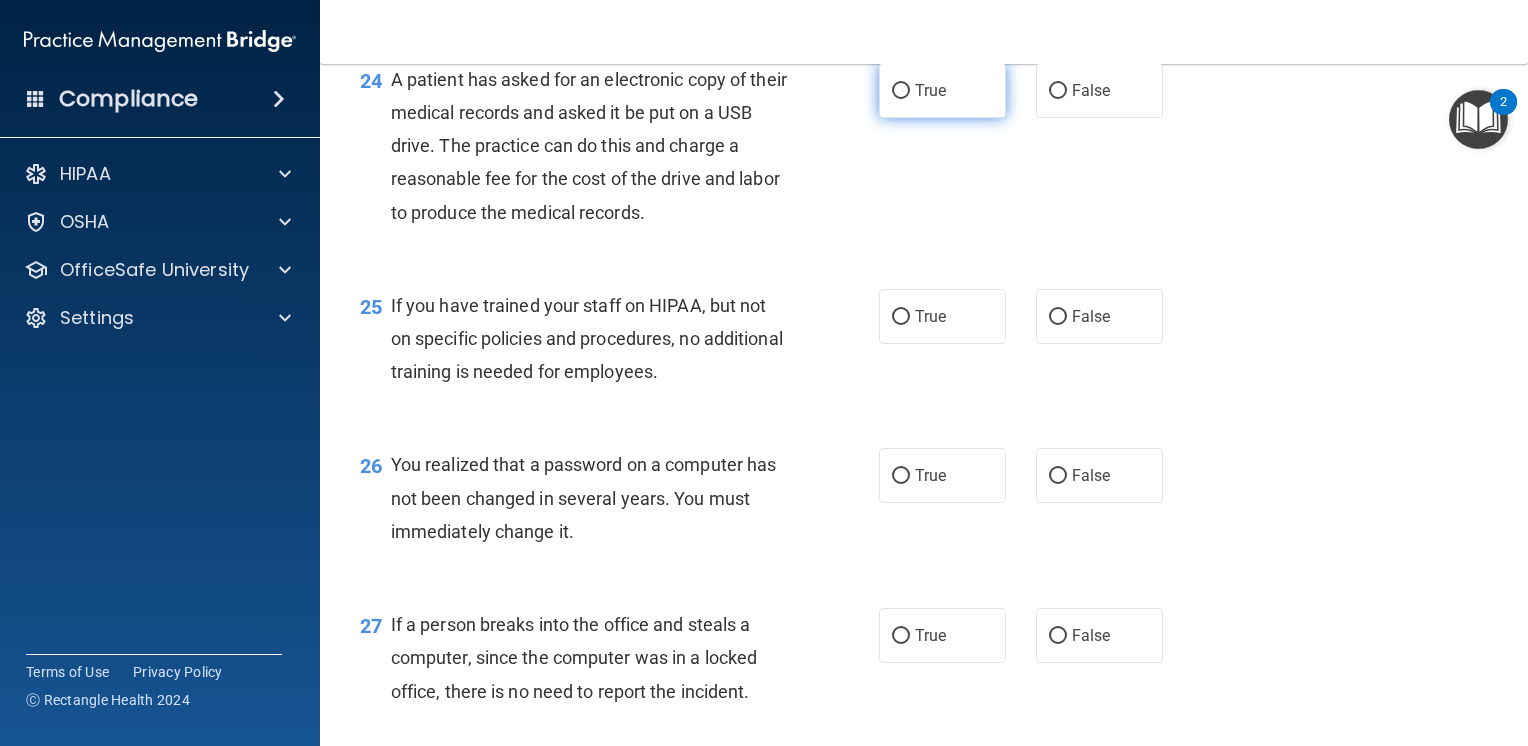 click on "True" at bounding box center [930, 90] 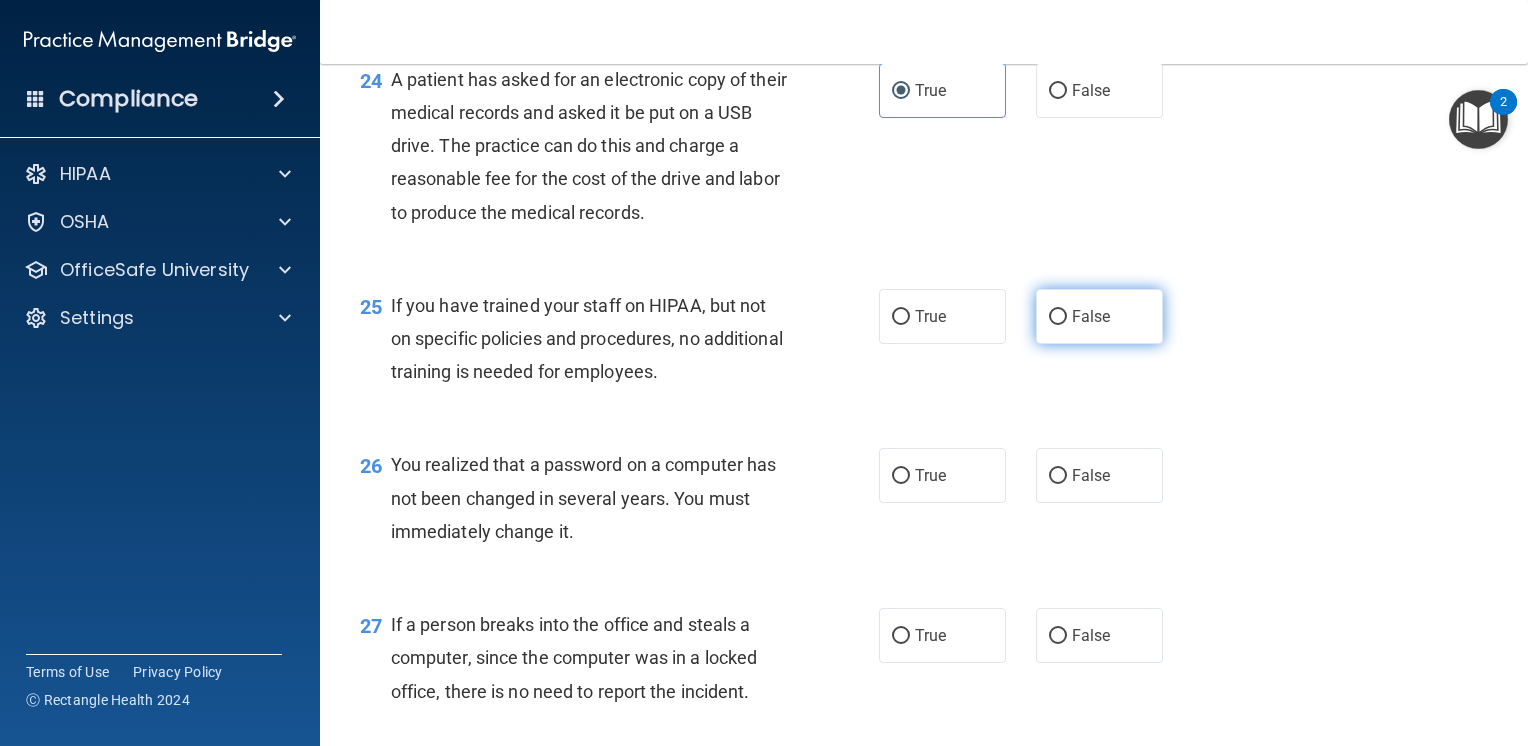 click on "False" at bounding box center [1058, 317] 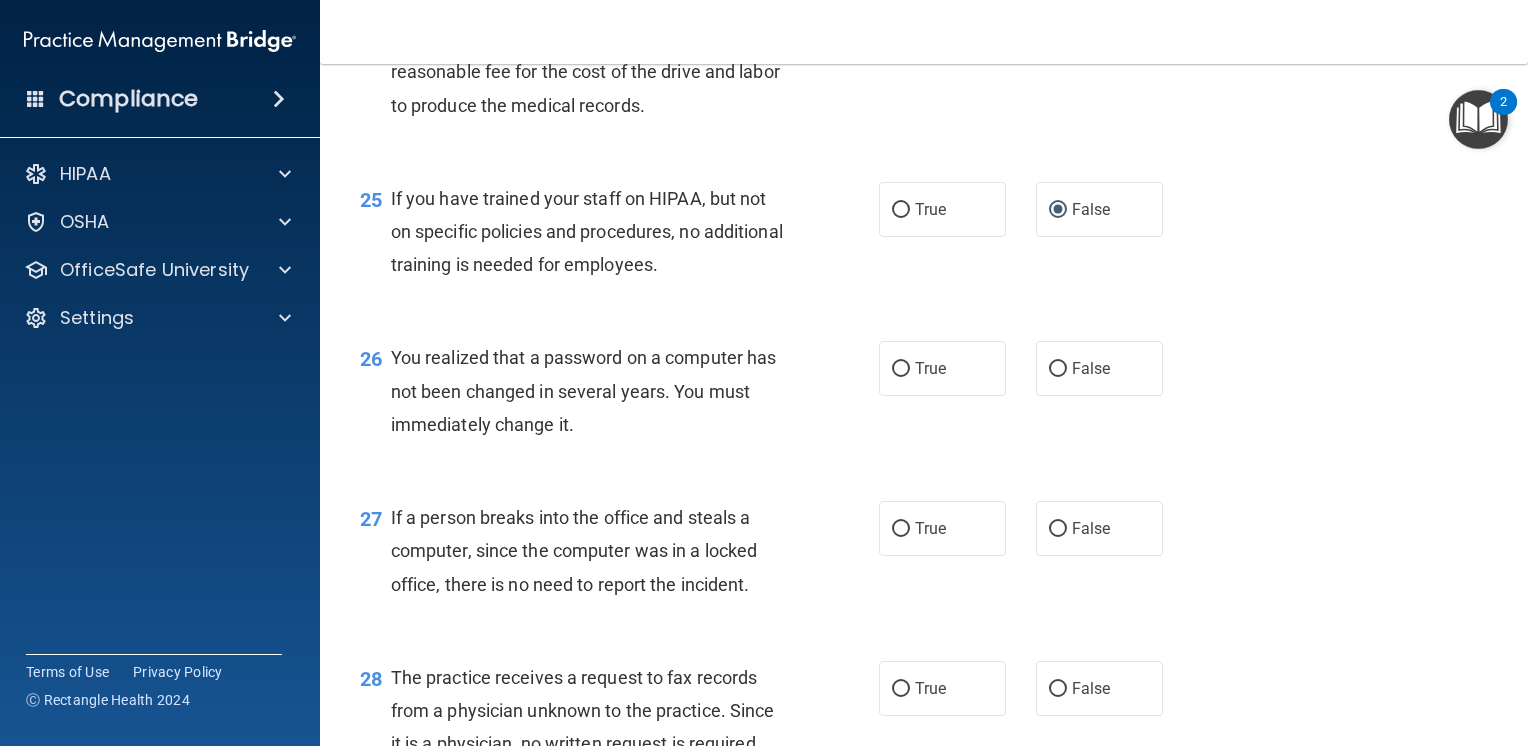 scroll, scrollTop: 4300, scrollLeft: 0, axis: vertical 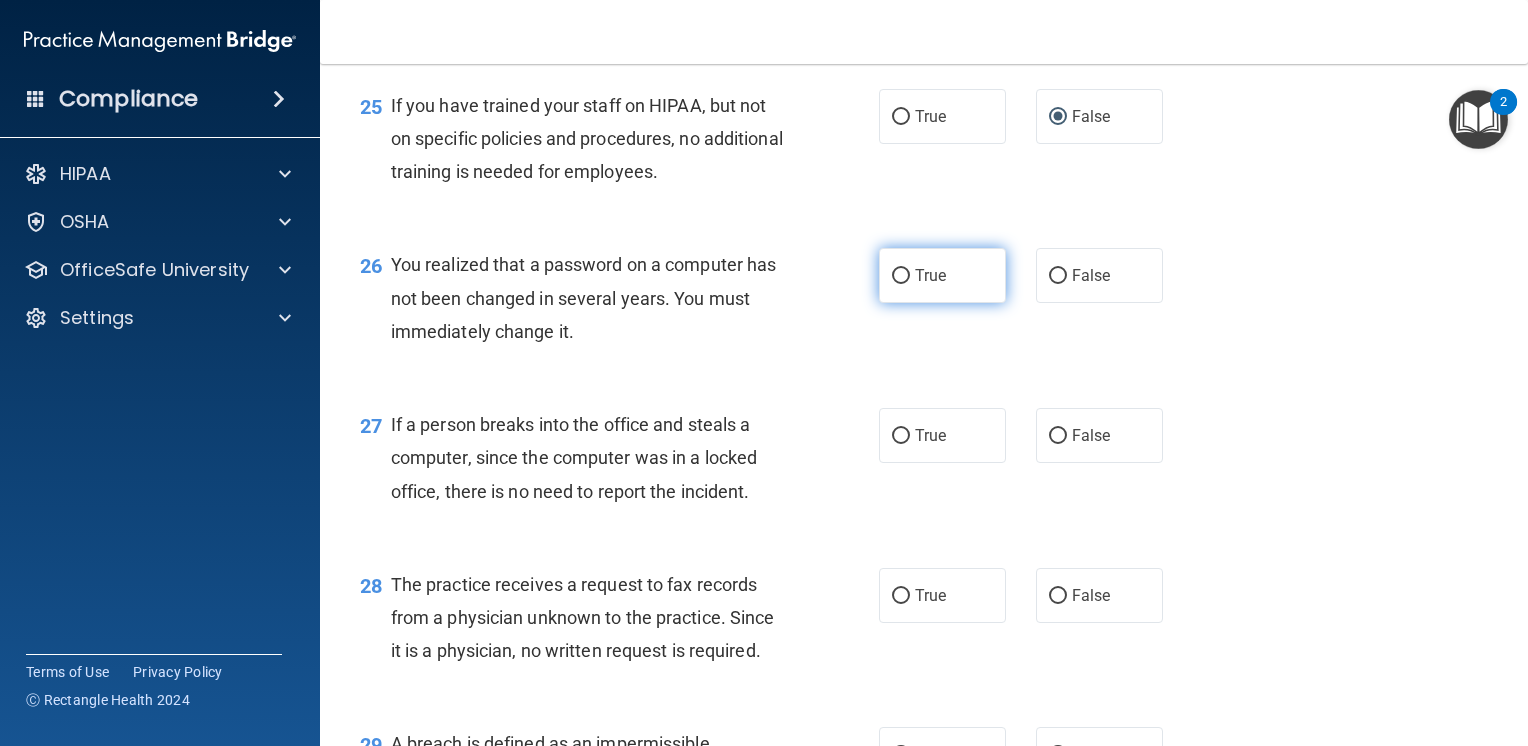 click on "True" at bounding box center [901, 276] 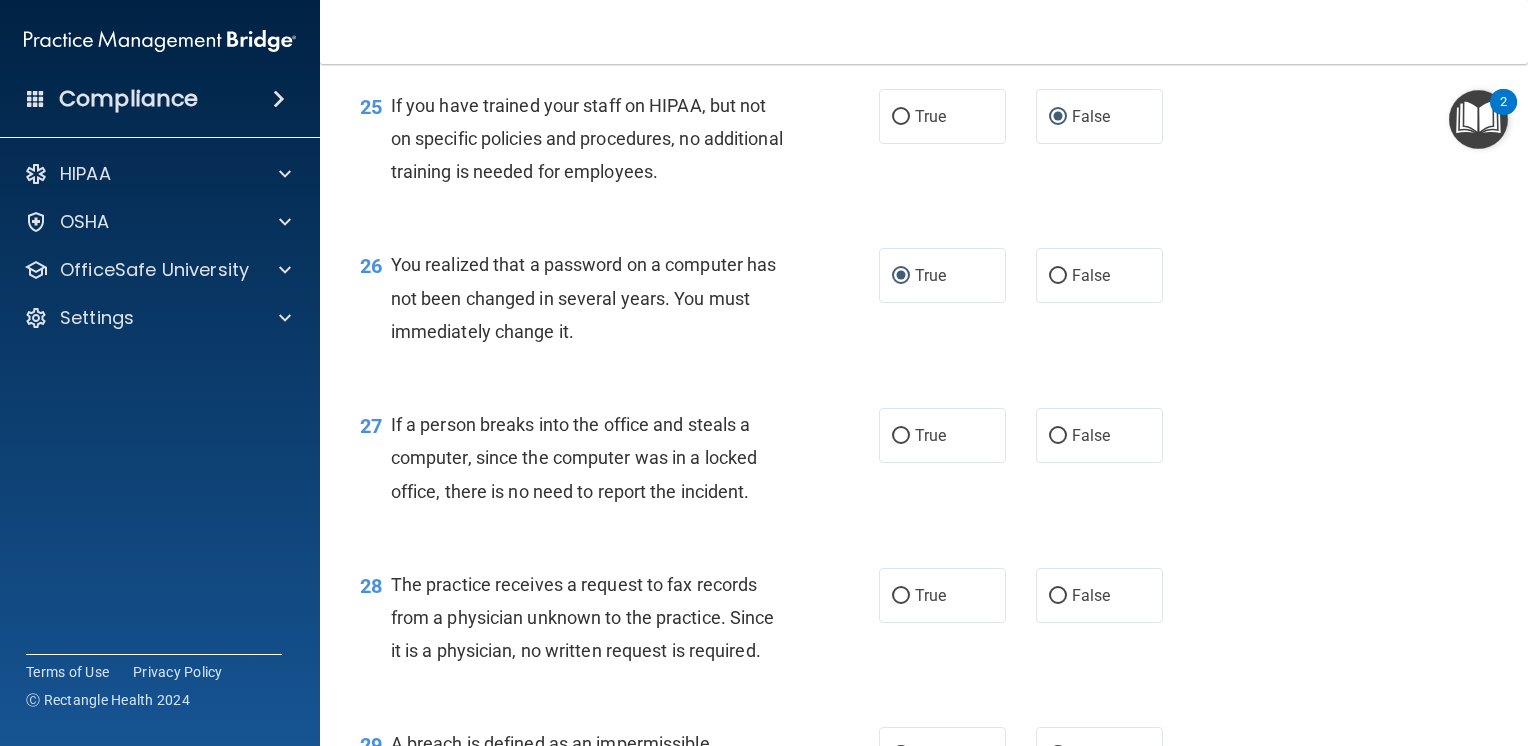 scroll, scrollTop: 4400, scrollLeft: 0, axis: vertical 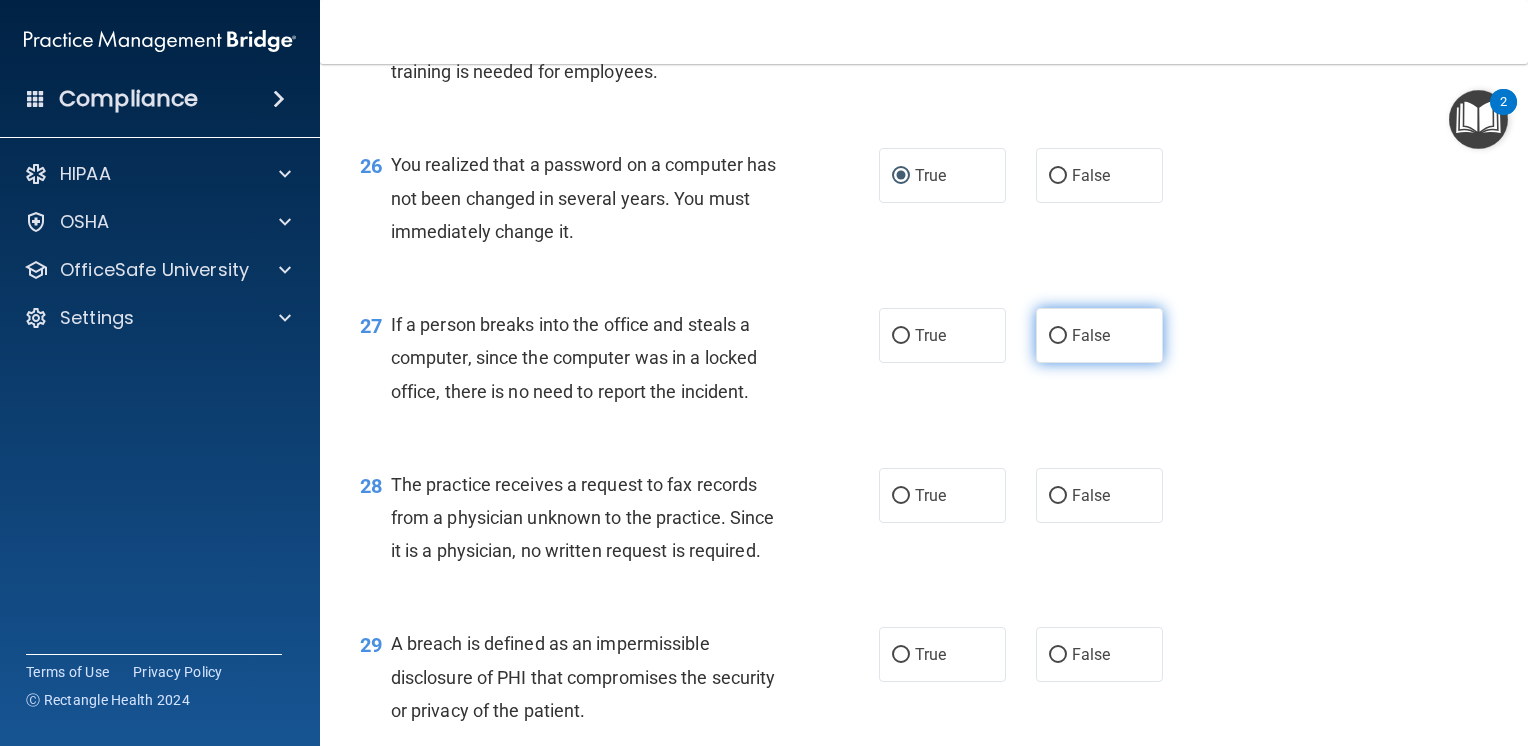 click on "False" at bounding box center [1058, 336] 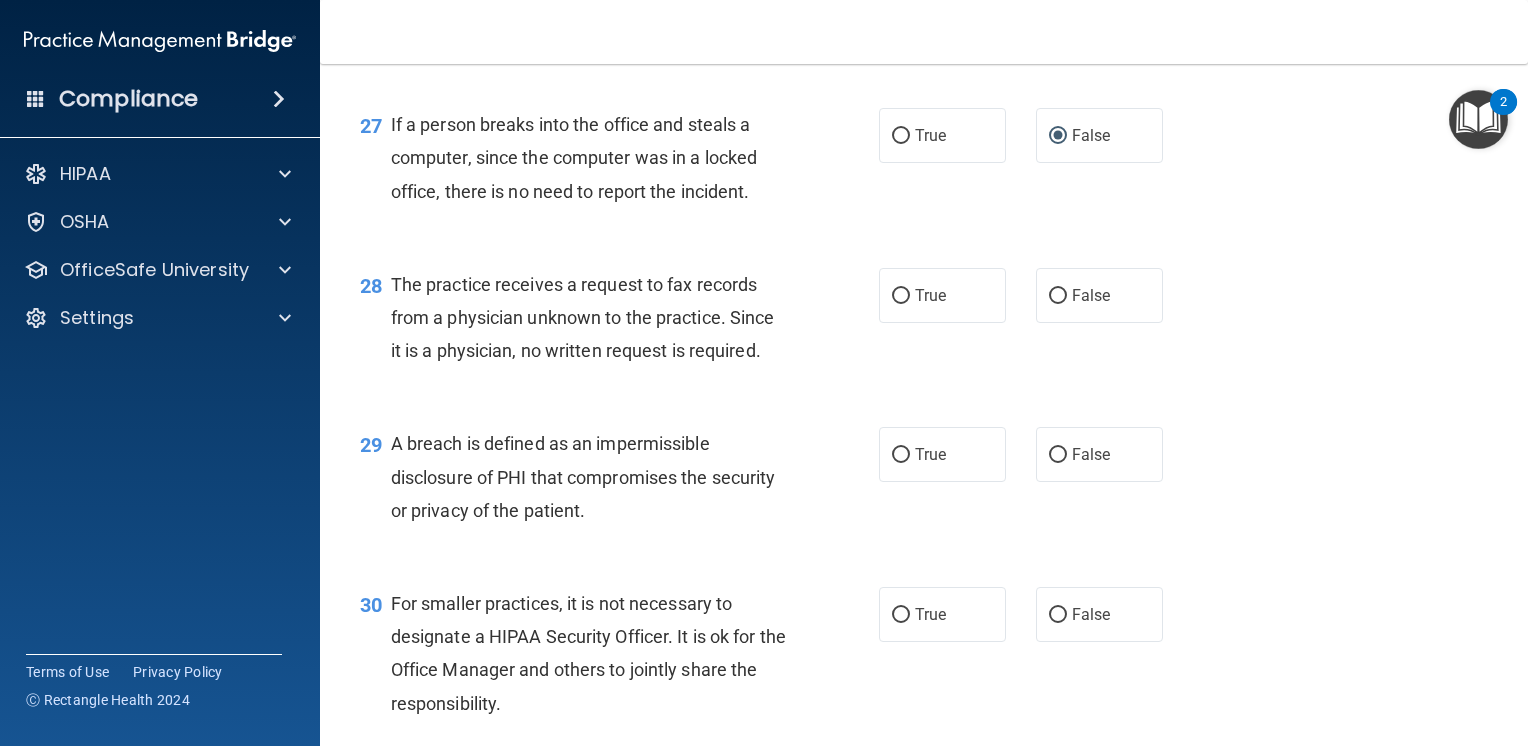 scroll, scrollTop: 4700, scrollLeft: 0, axis: vertical 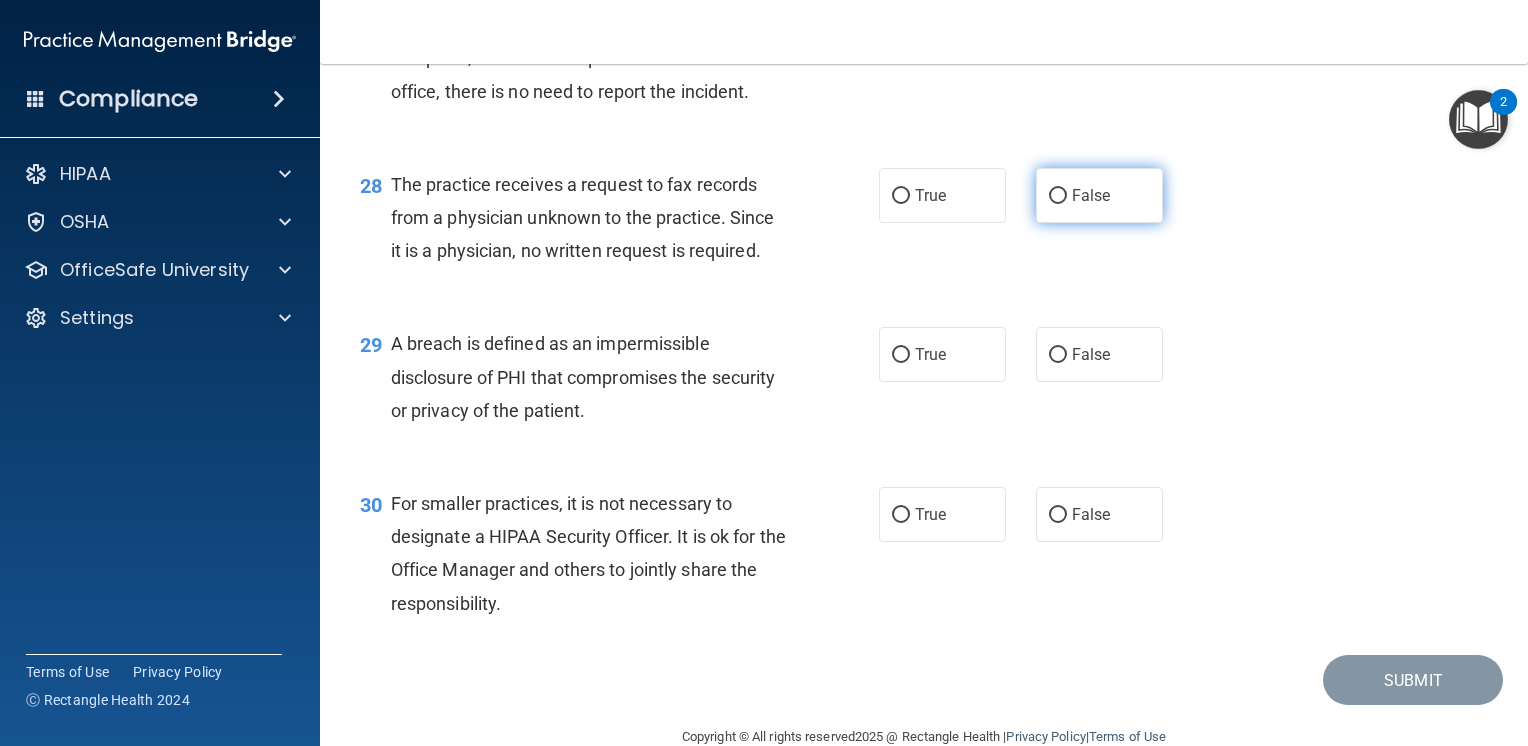 click on "False" at bounding box center [1058, 196] 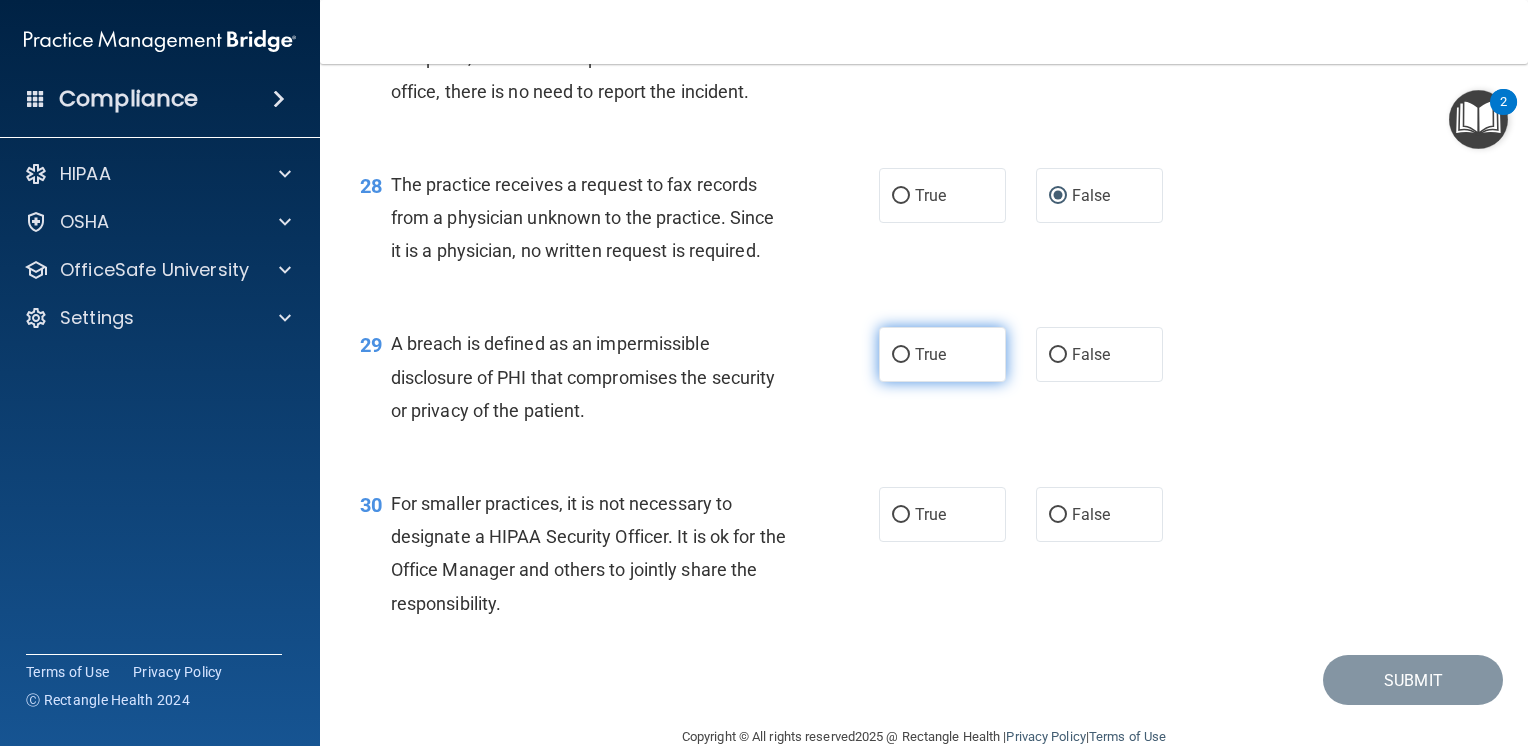 click on "True" at bounding box center (901, 355) 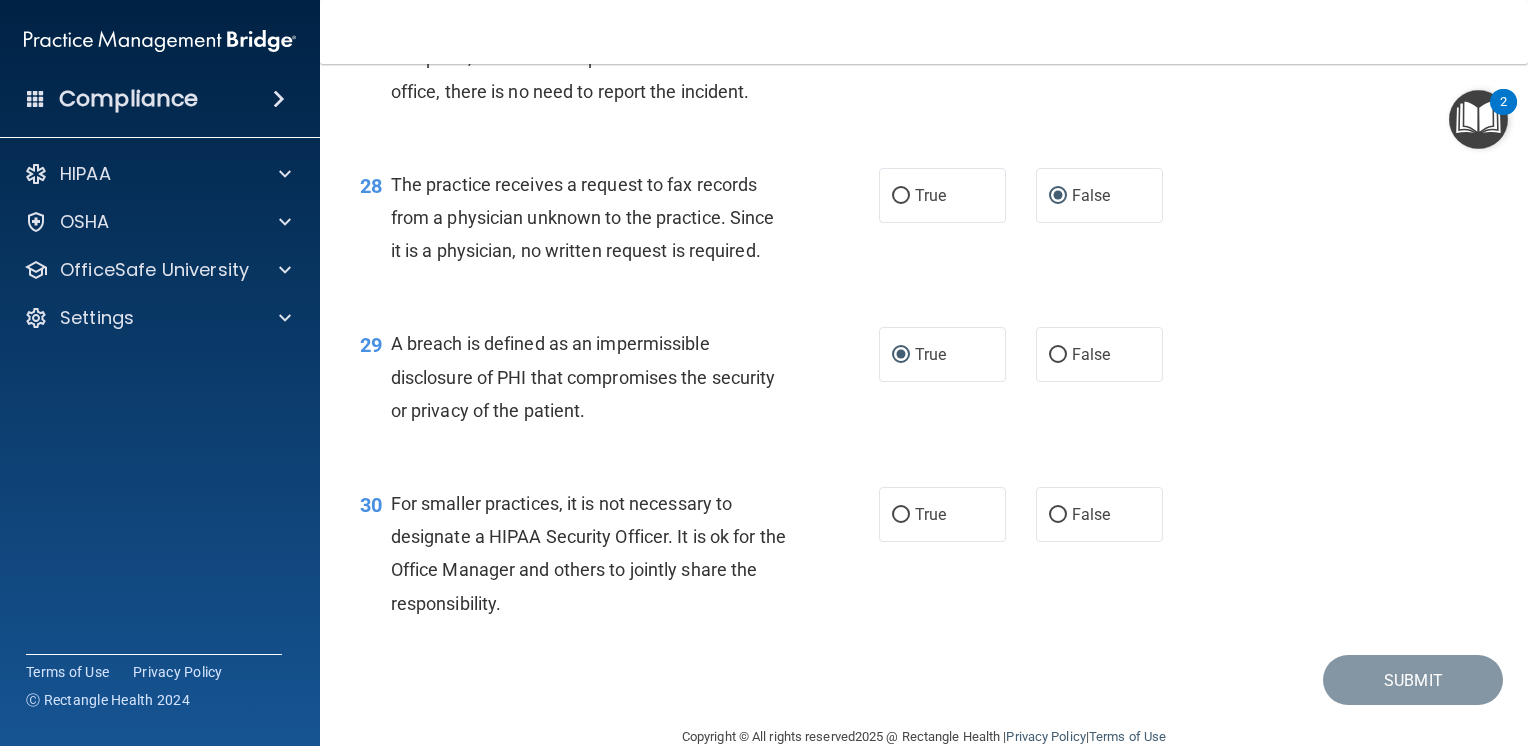 scroll, scrollTop: 4772, scrollLeft: 0, axis: vertical 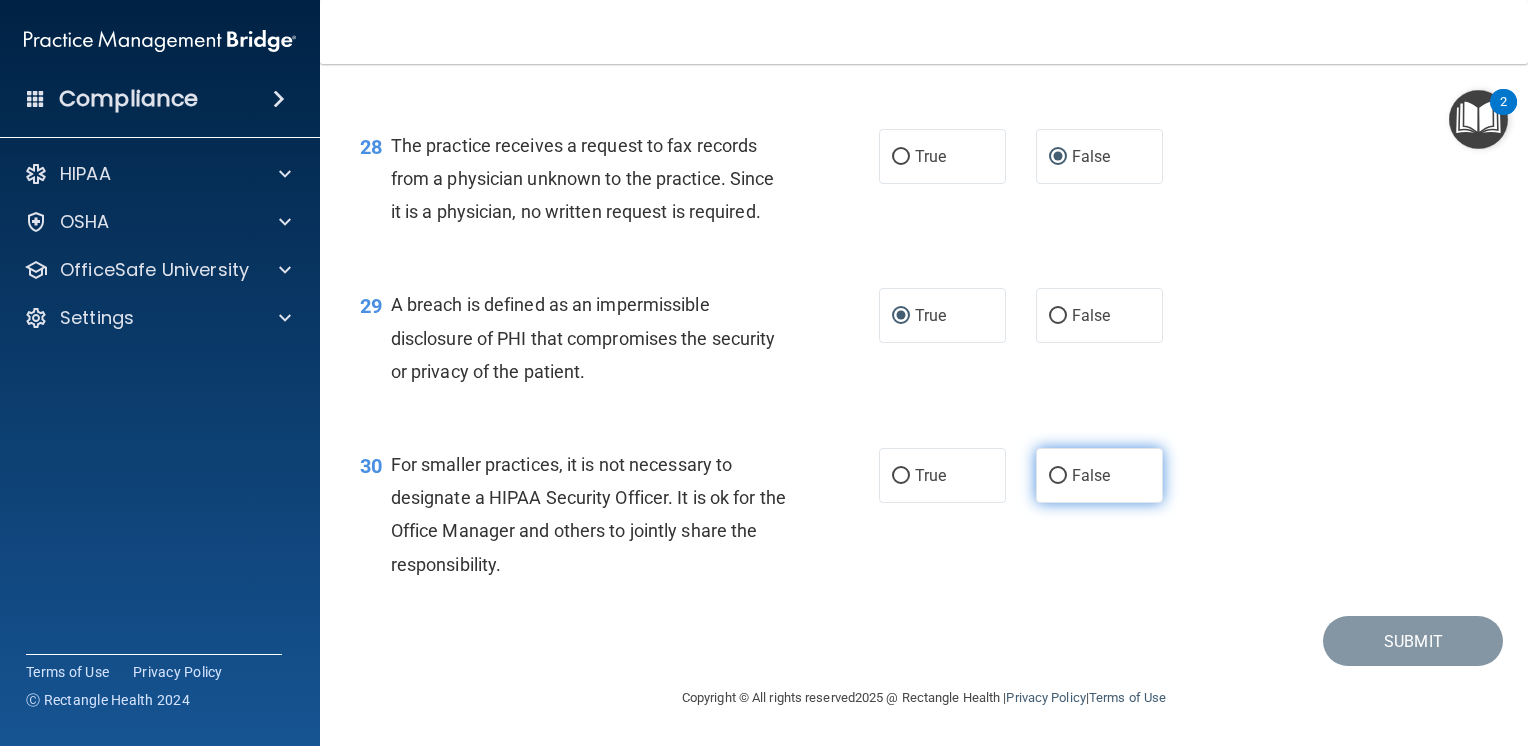 click on "False" at bounding box center [1099, 475] 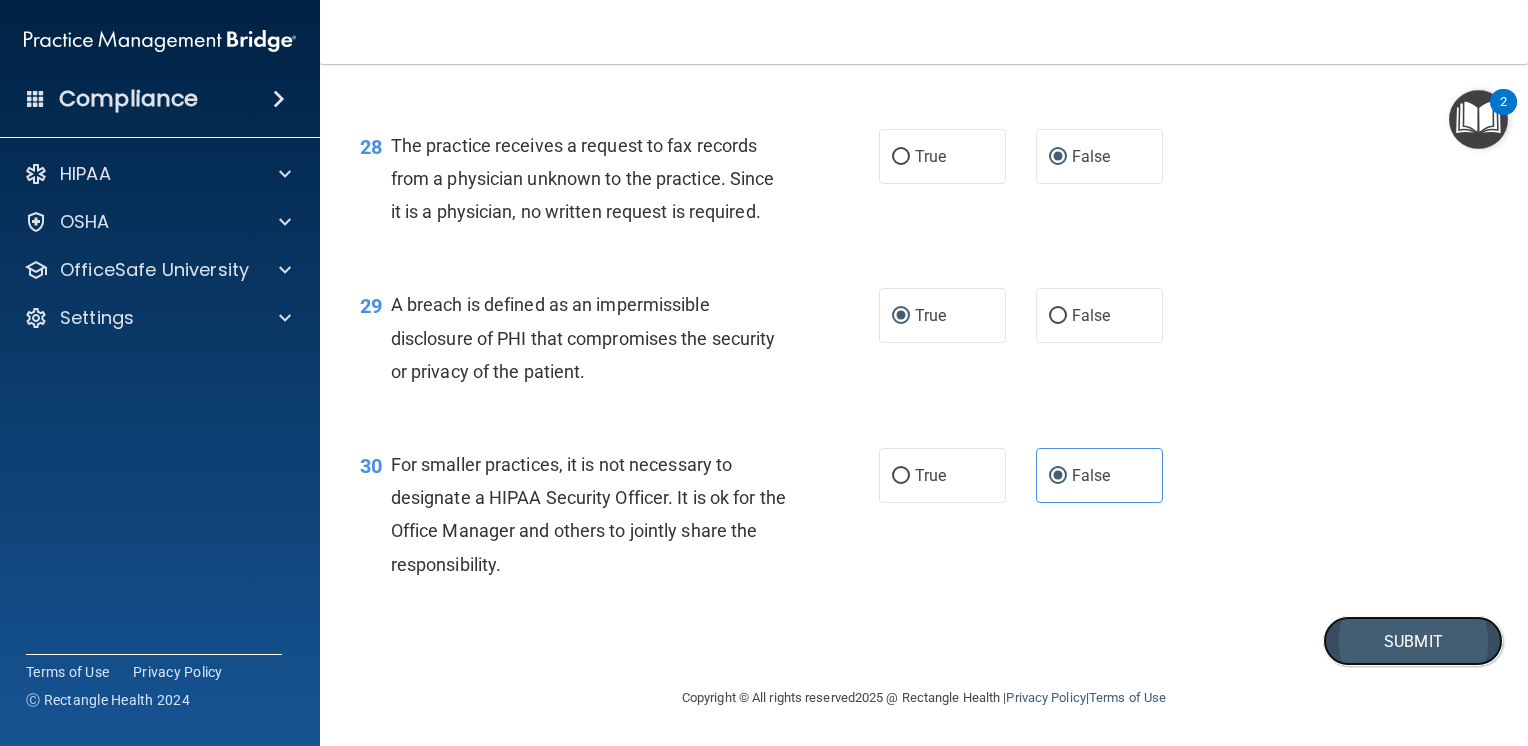 click on "Submit" at bounding box center (1413, 641) 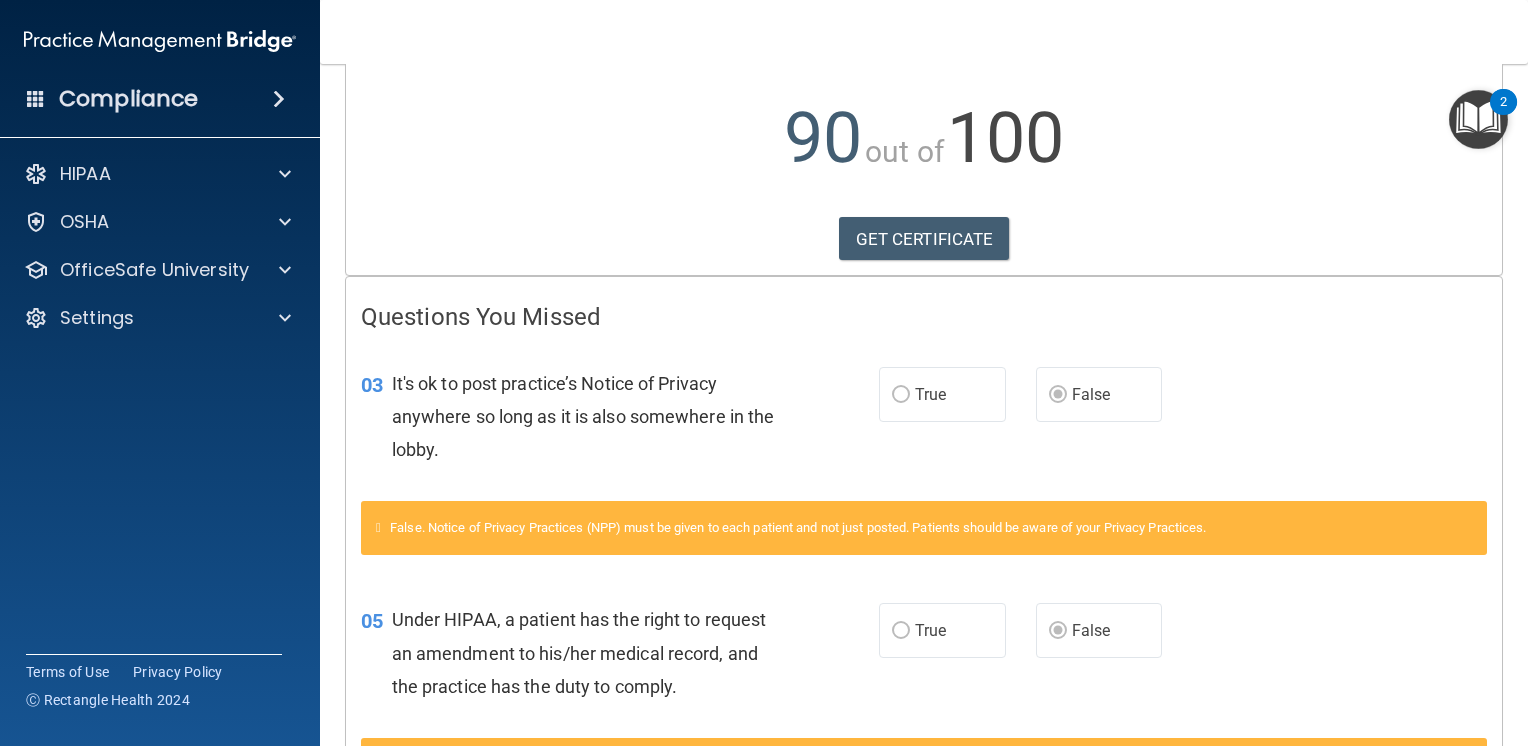 scroll, scrollTop: 0, scrollLeft: 0, axis: both 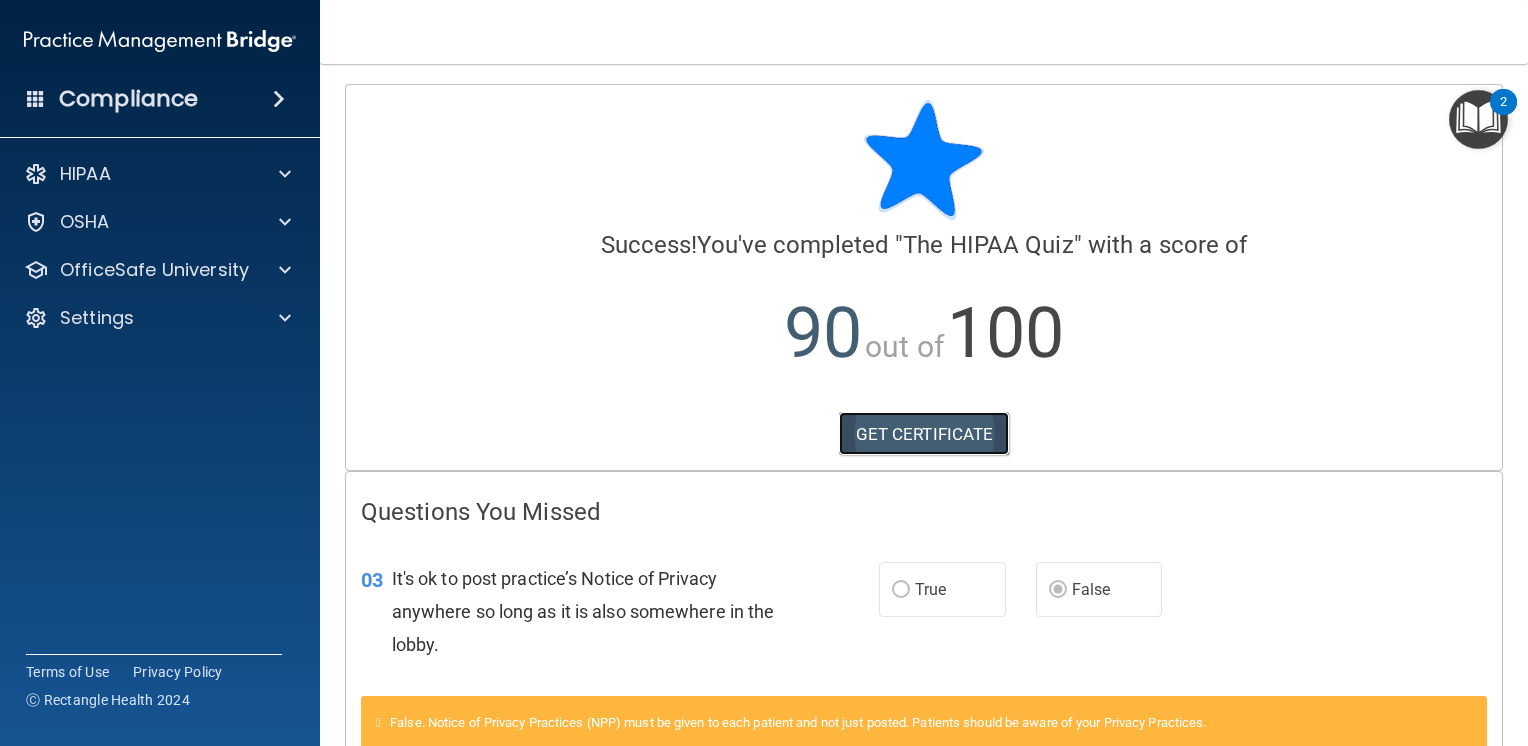 click on "GET CERTIFICATE" at bounding box center [924, 434] 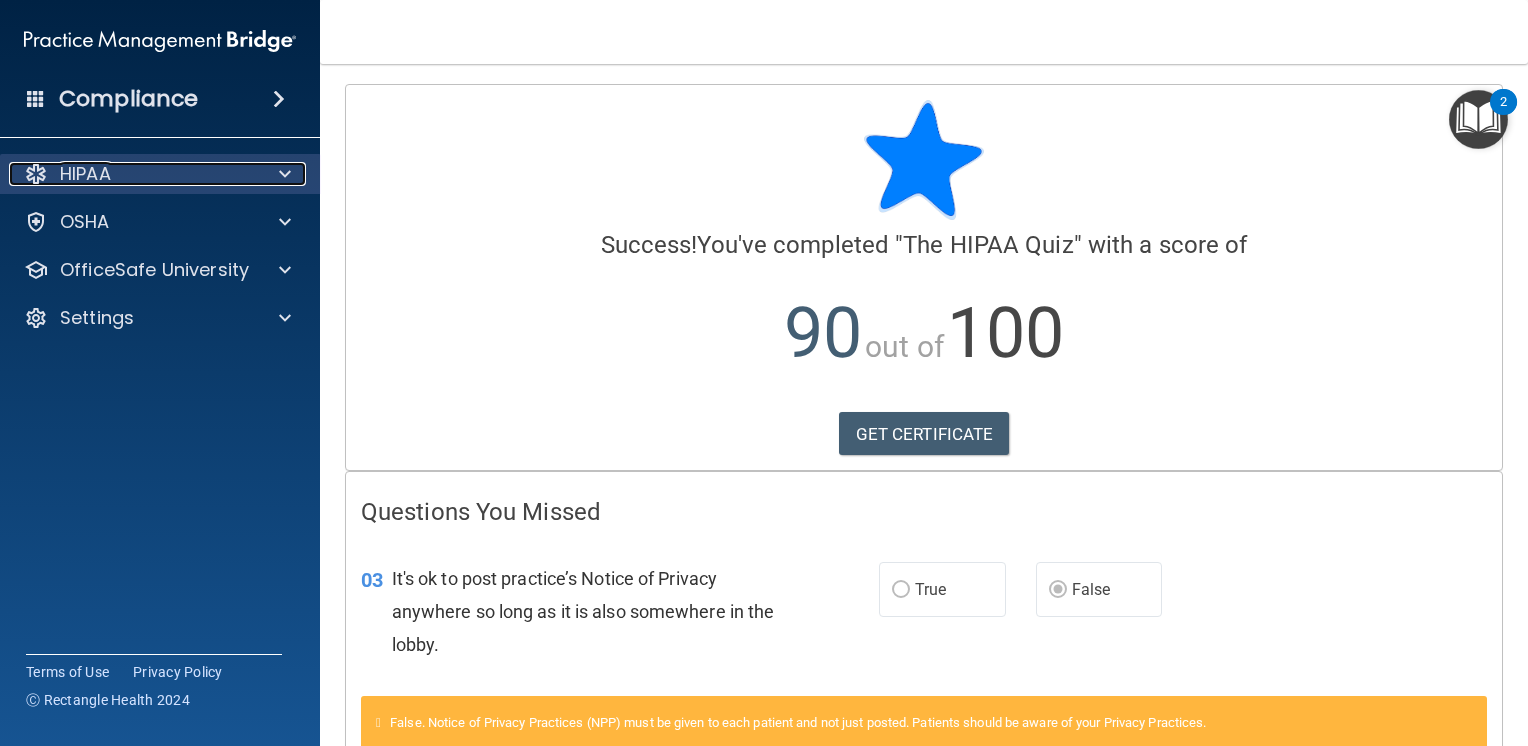 click on "HIPAA" at bounding box center [133, 174] 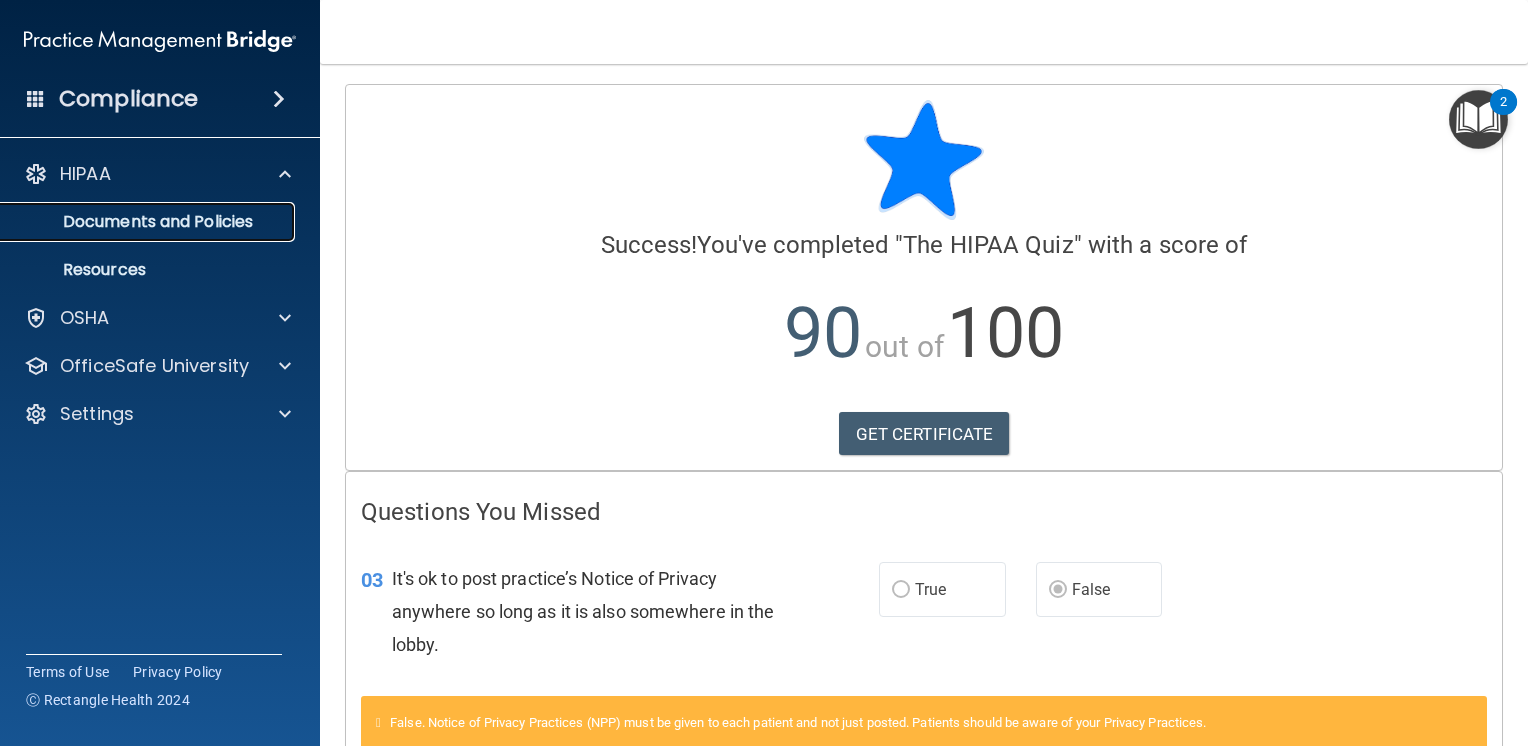 click on "Documents and Policies" at bounding box center [149, 222] 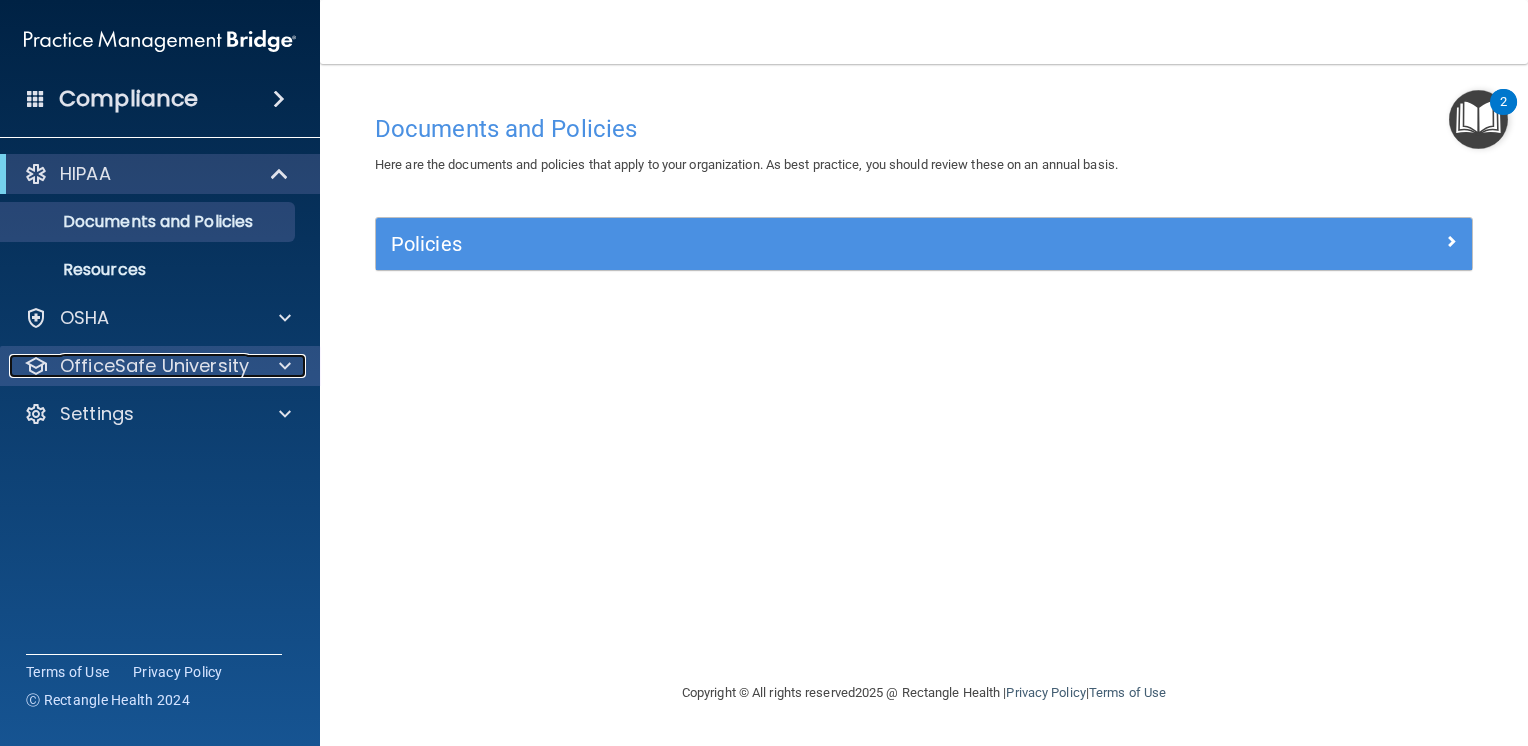 click on "OfficeSafe University" at bounding box center [154, 366] 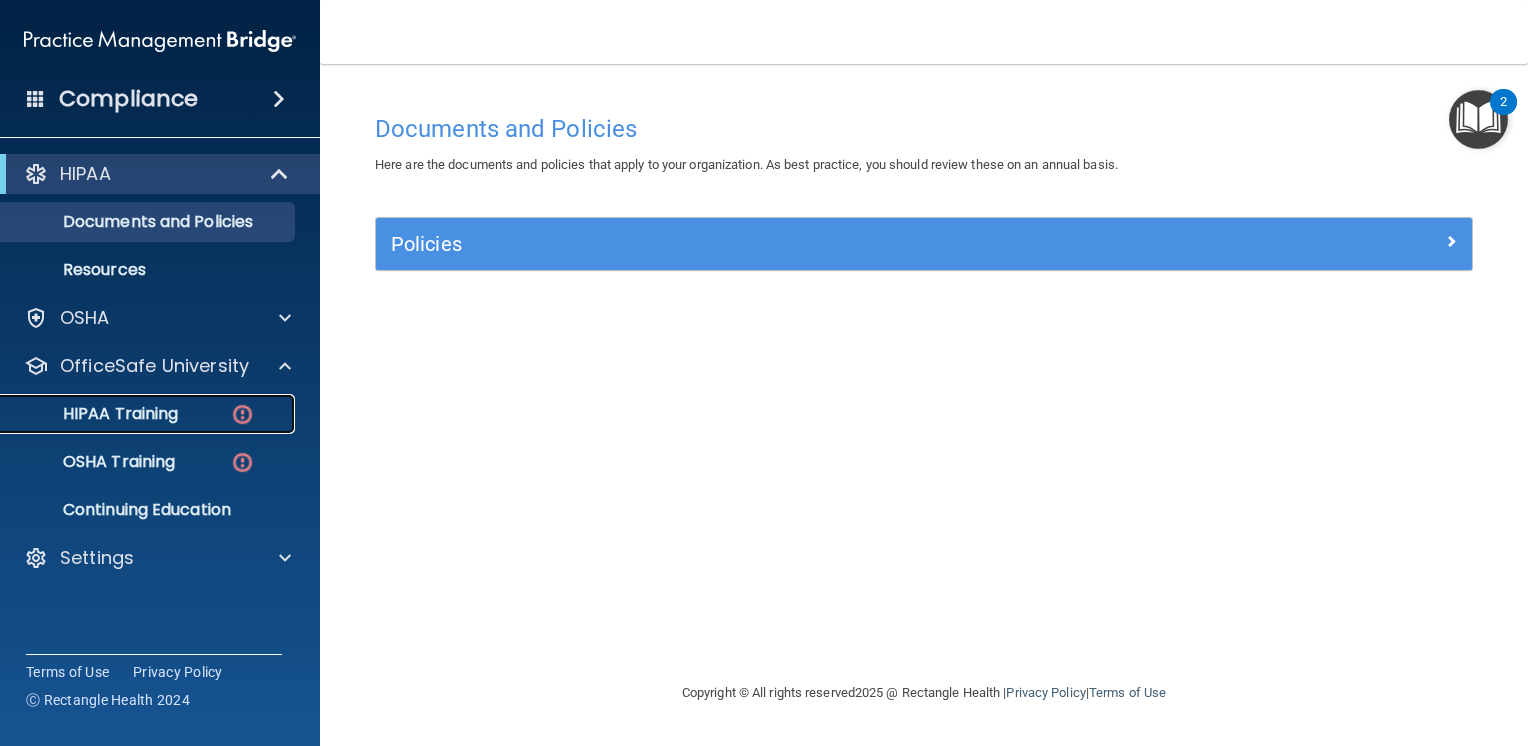 click on "HIPAA Training" at bounding box center [95, 414] 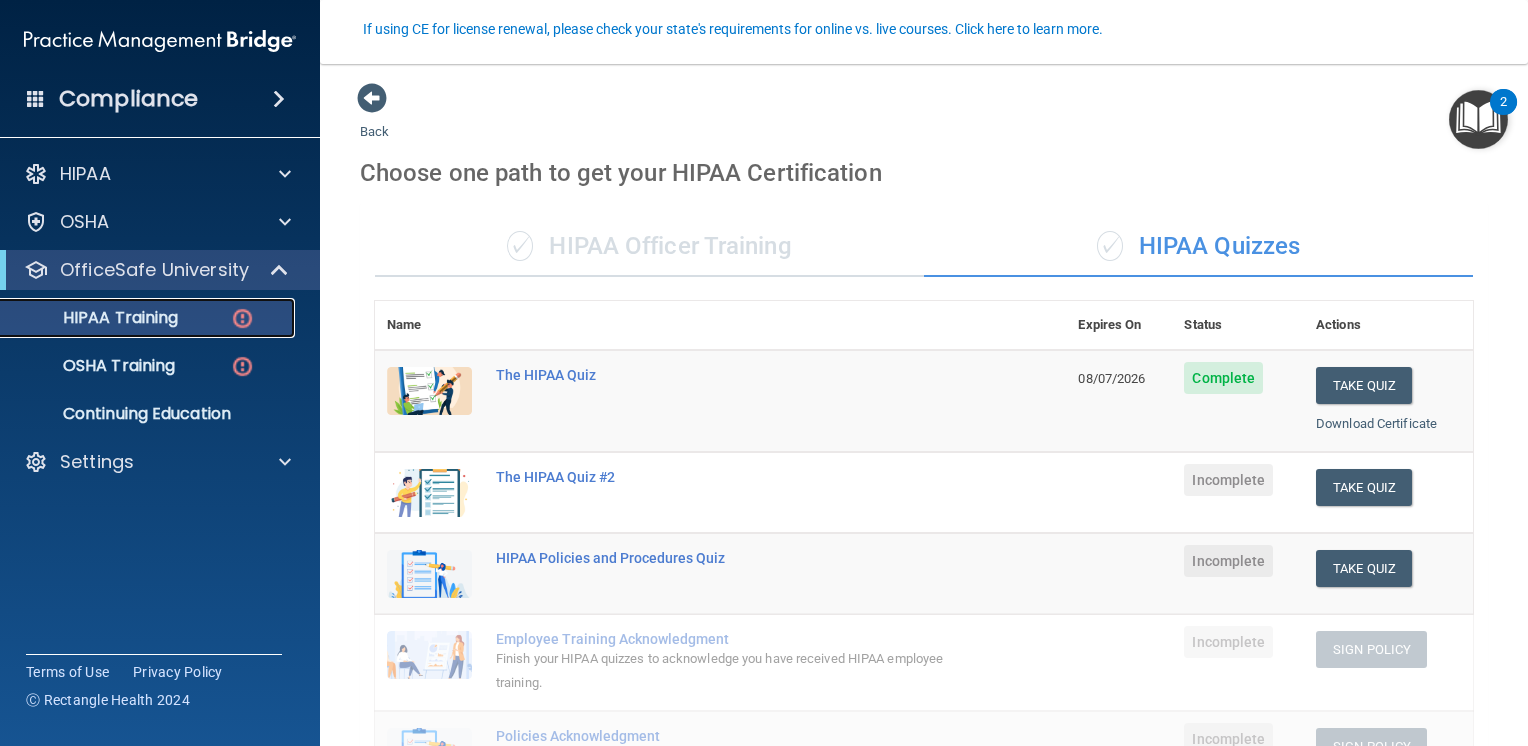 scroll, scrollTop: 0, scrollLeft: 0, axis: both 